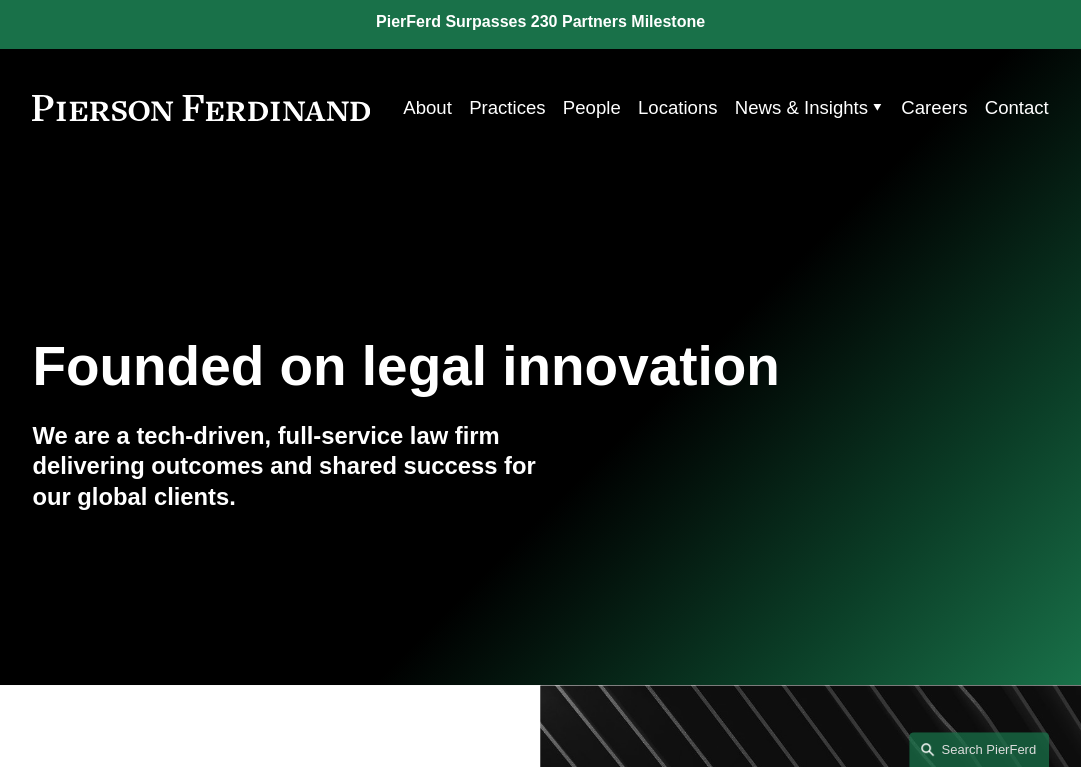 scroll, scrollTop: 0, scrollLeft: 0, axis: both 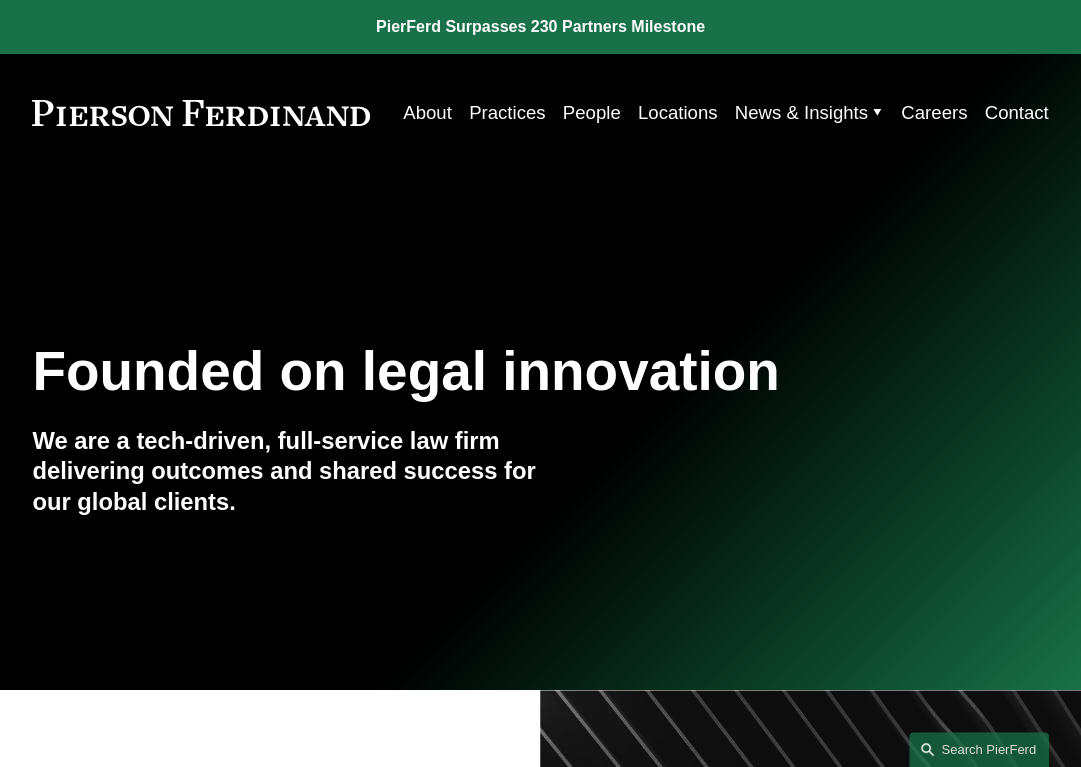 click on "Locations" at bounding box center (678, 112) 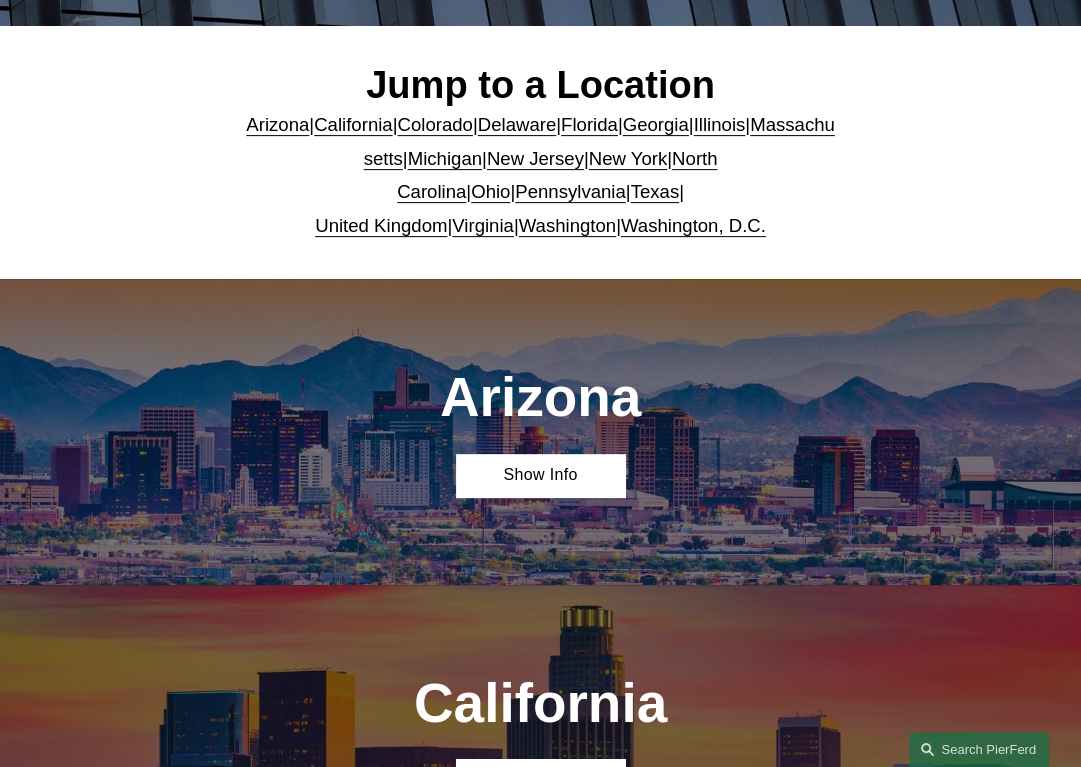scroll, scrollTop: 500, scrollLeft: 0, axis: vertical 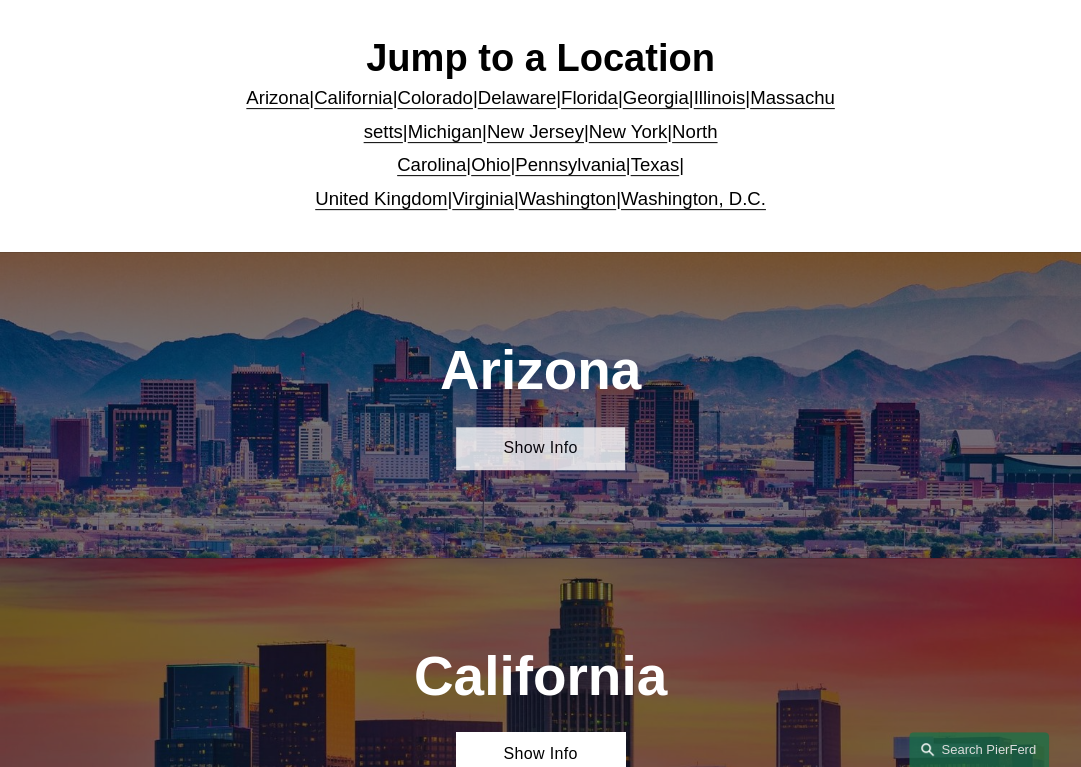 click on "Show Info" at bounding box center (540, 449) 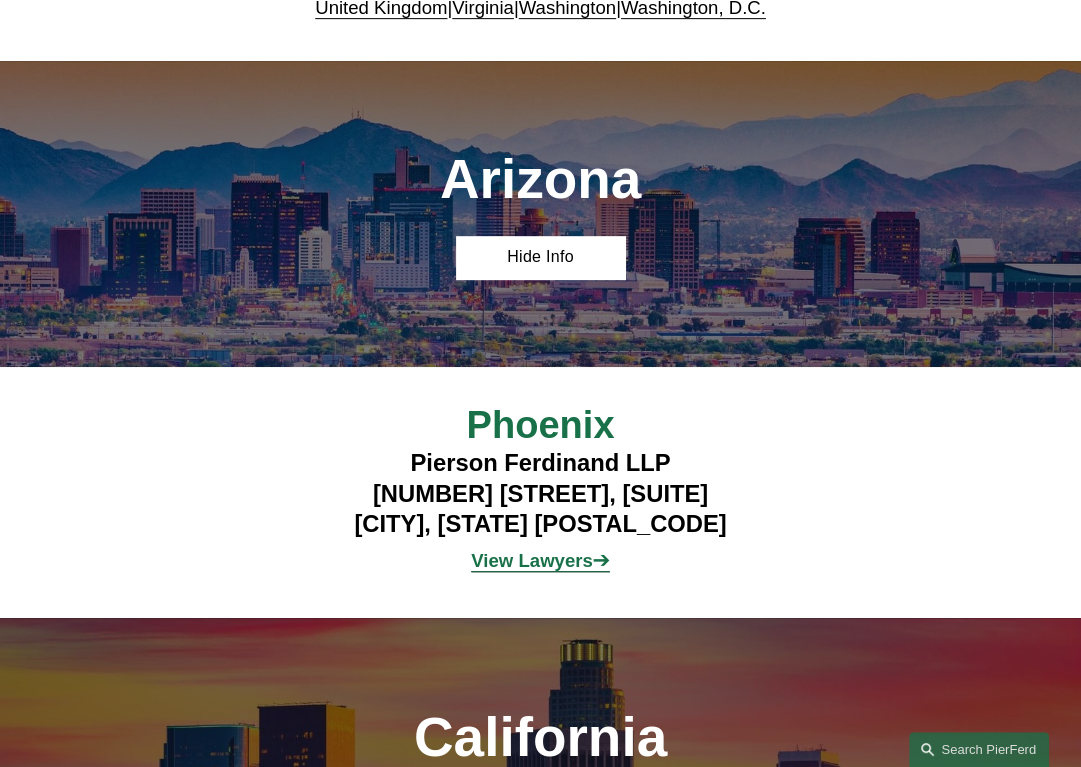 scroll, scrollTop: 700, scrollLeft: 0, axis: vertical 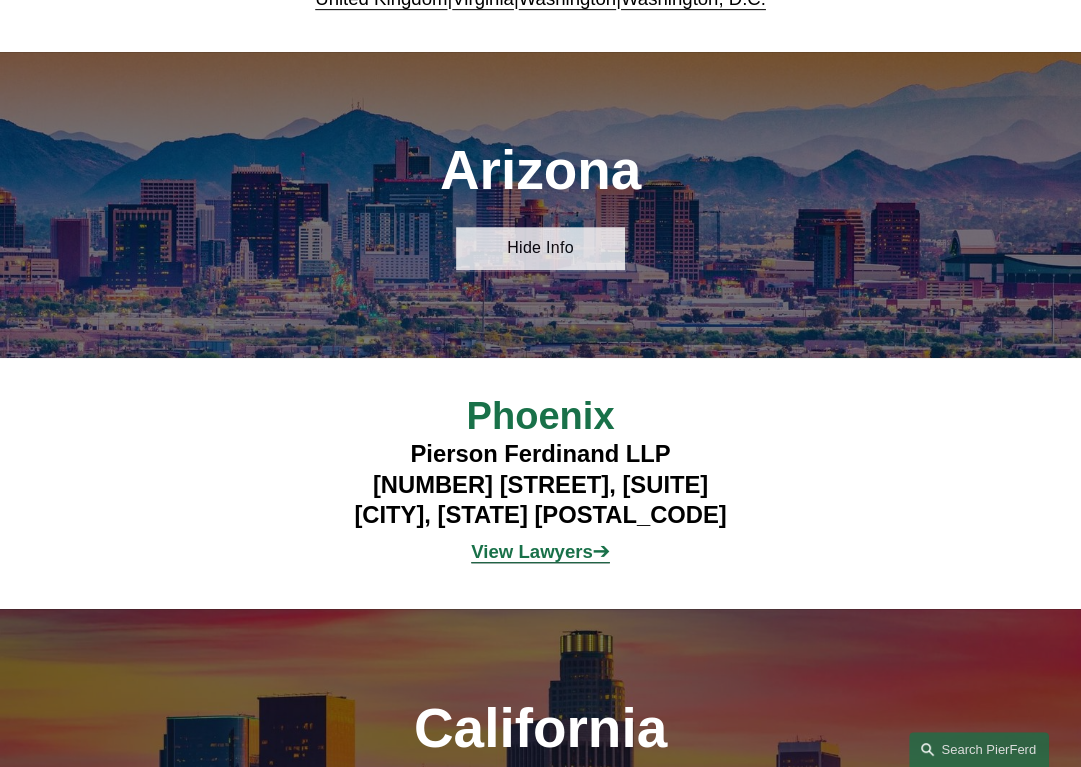 click on "Hide Info" at bounding box center [540, 249] 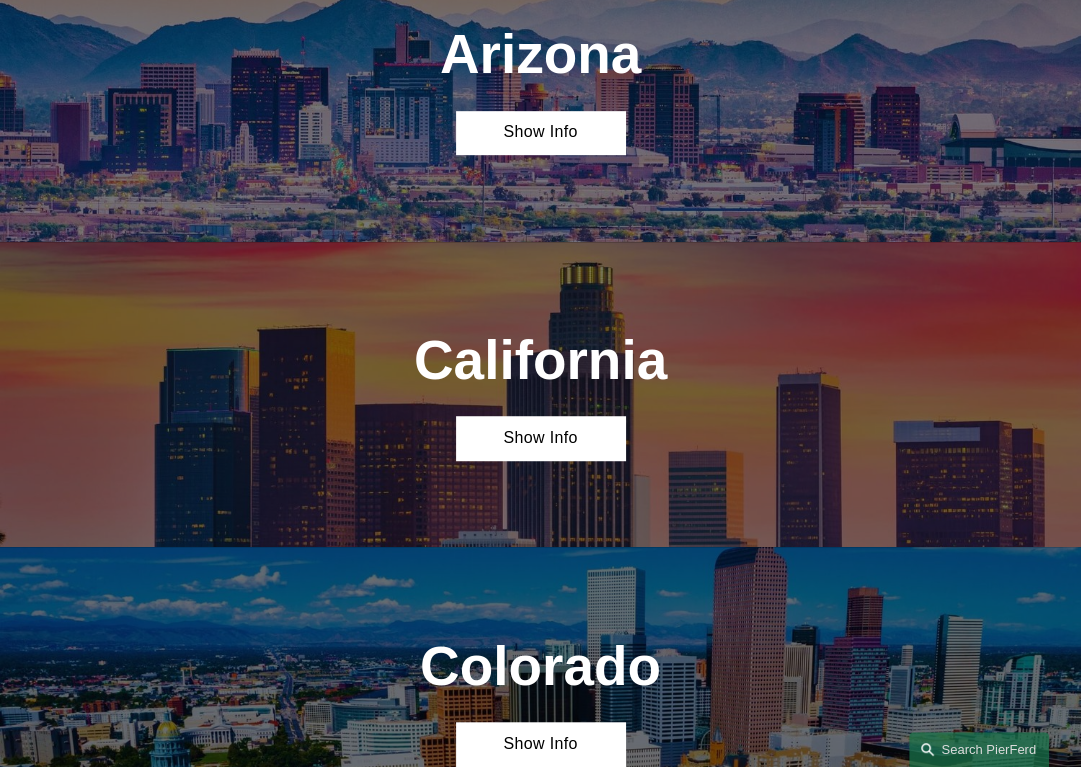 scroll, scrollTop: 1000, scrollLeft: 0, axis: vertical 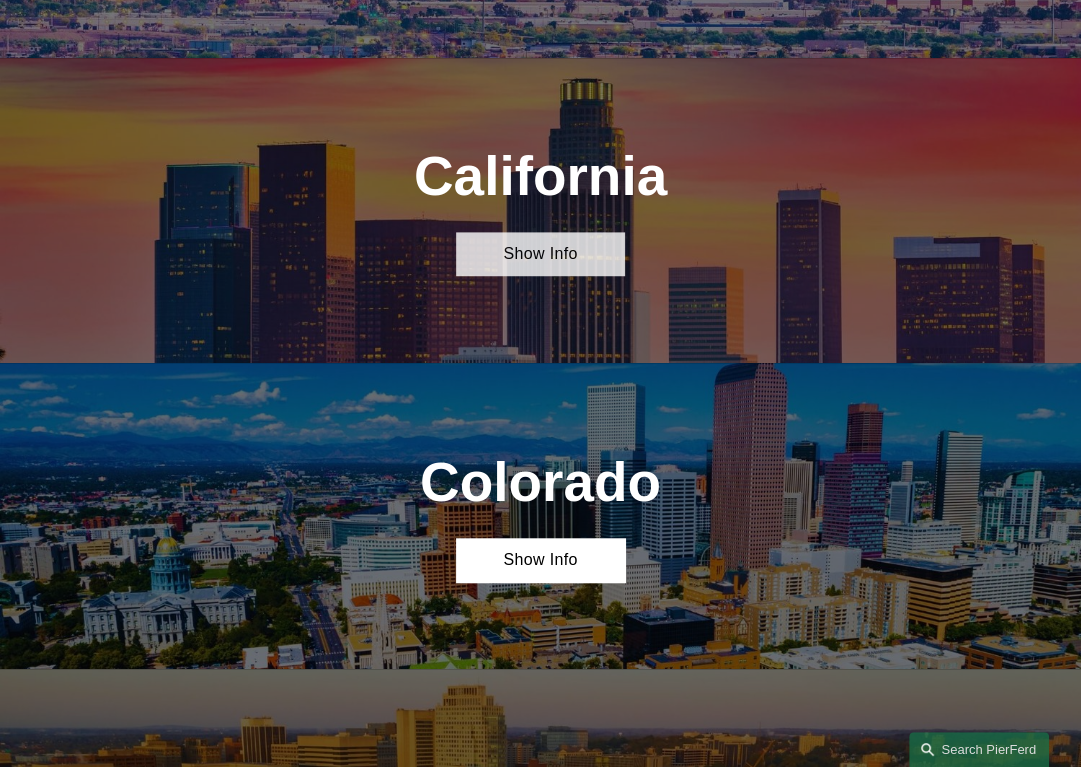 click on "Show Info" at bounding box center (540, 254) 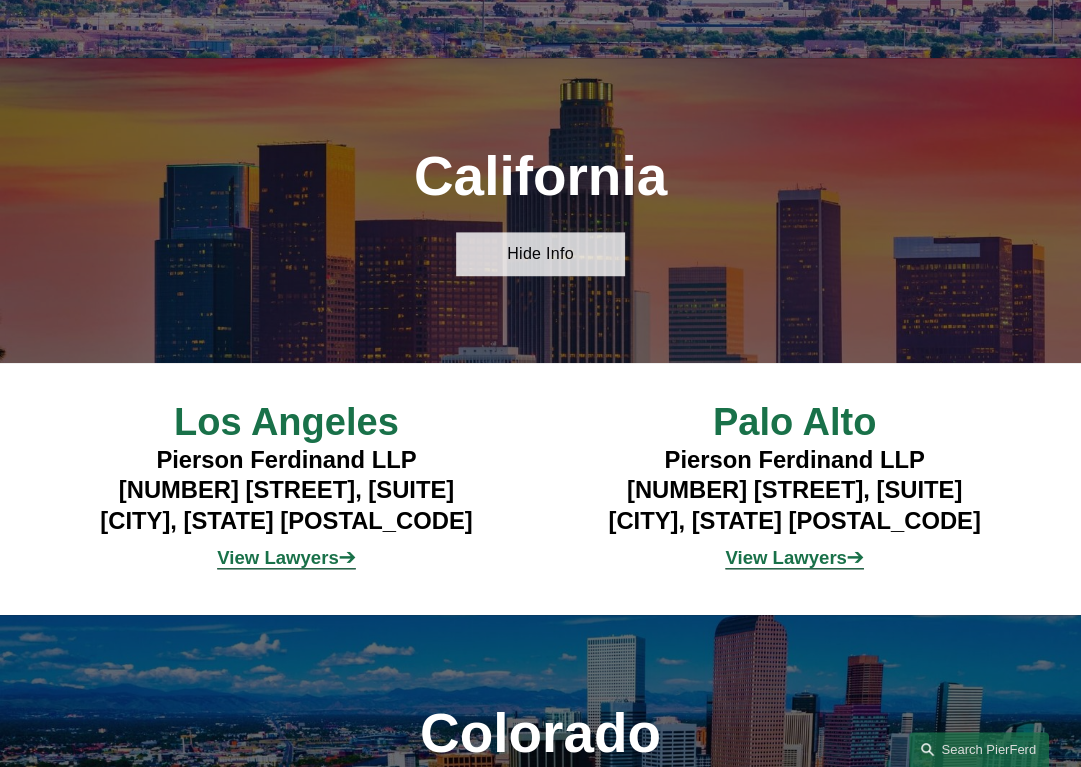 click on "Hide Info" at bounding box center (540, 254) 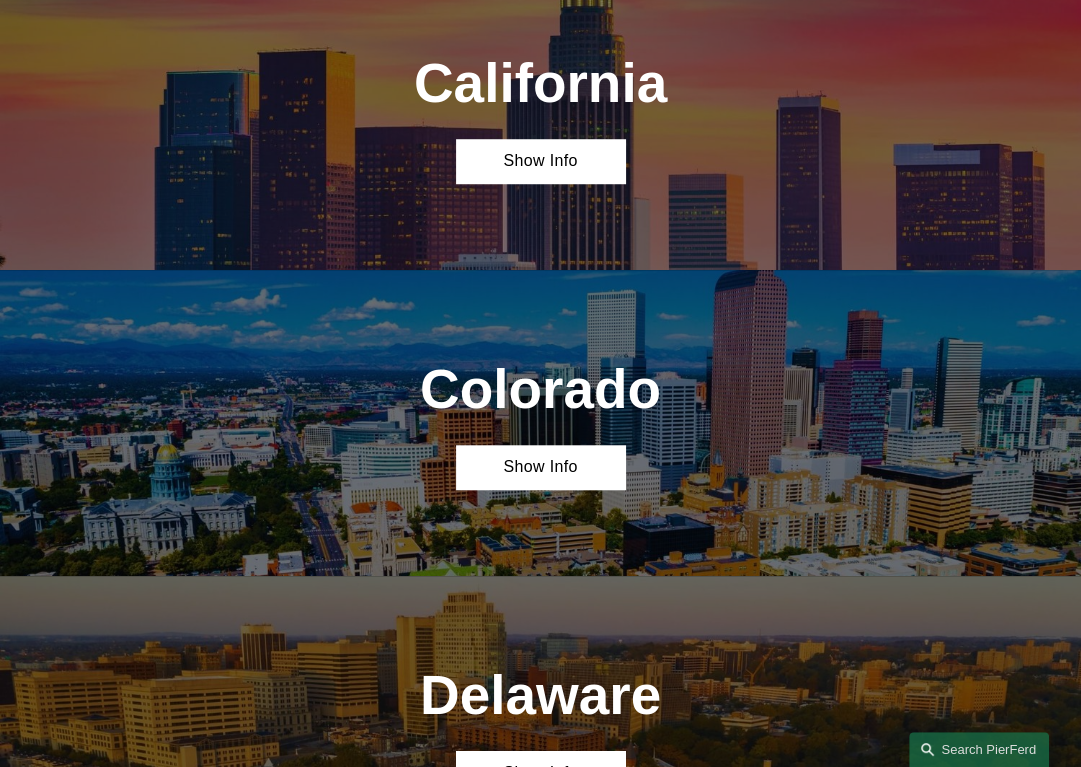 scroll, scrollTop: 1100, scrollLeft: 0, axis: vertical 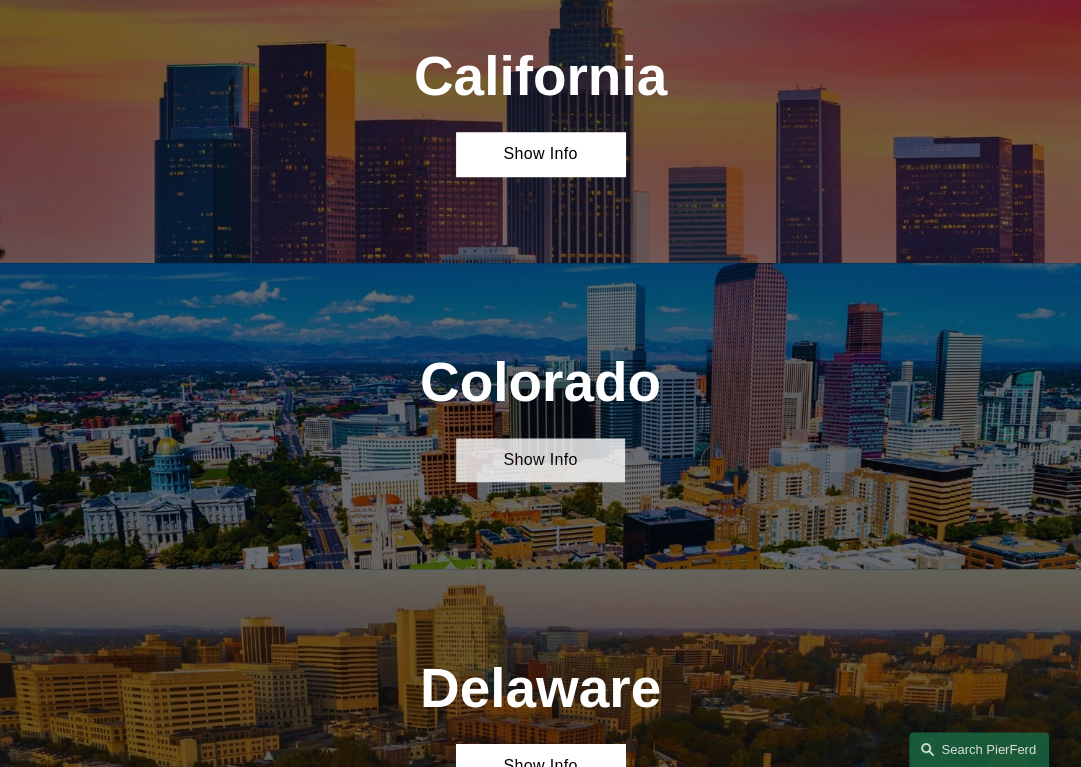 click on "Show Info" at bounding box center [540, 460] 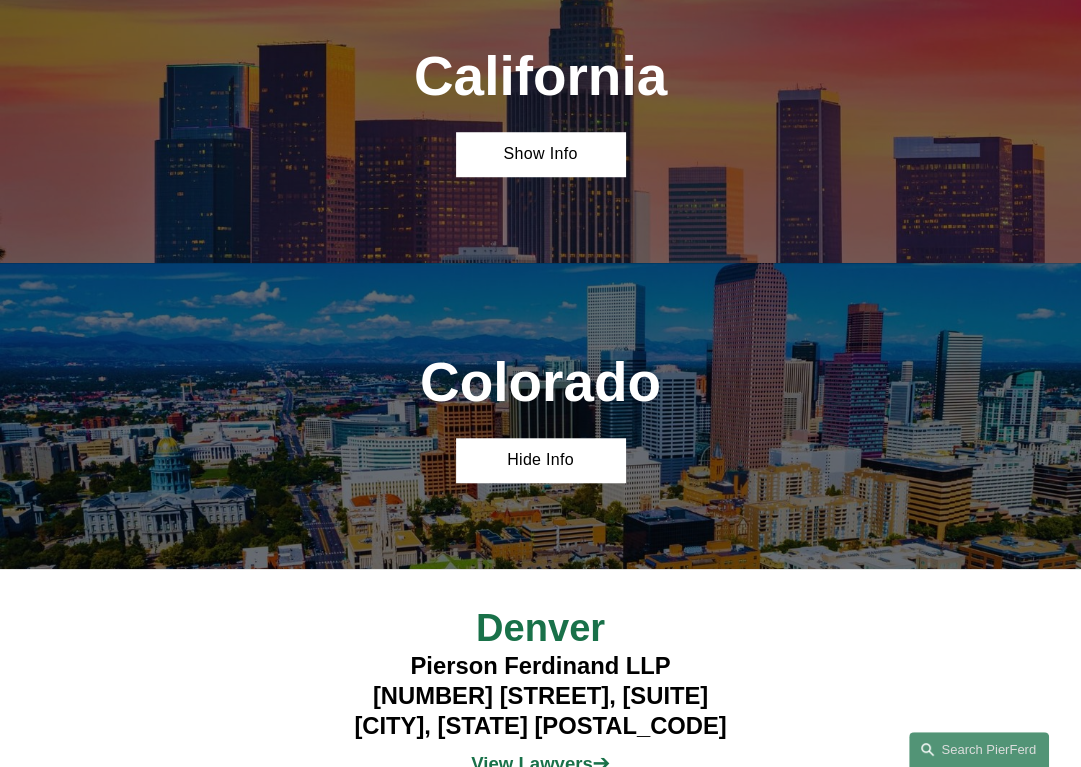 scroll, scrollTop: 1300, scrollLeft: 0, axis: vertical 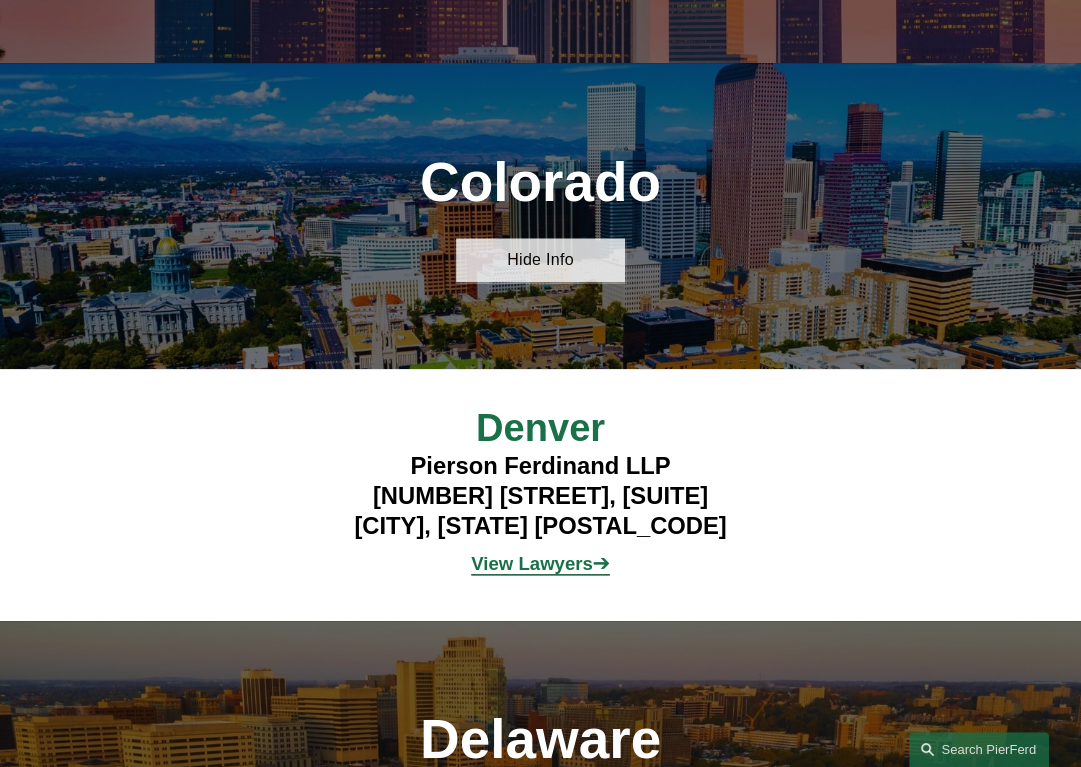 click on "Hide Info" at bounding box center [540, 260] 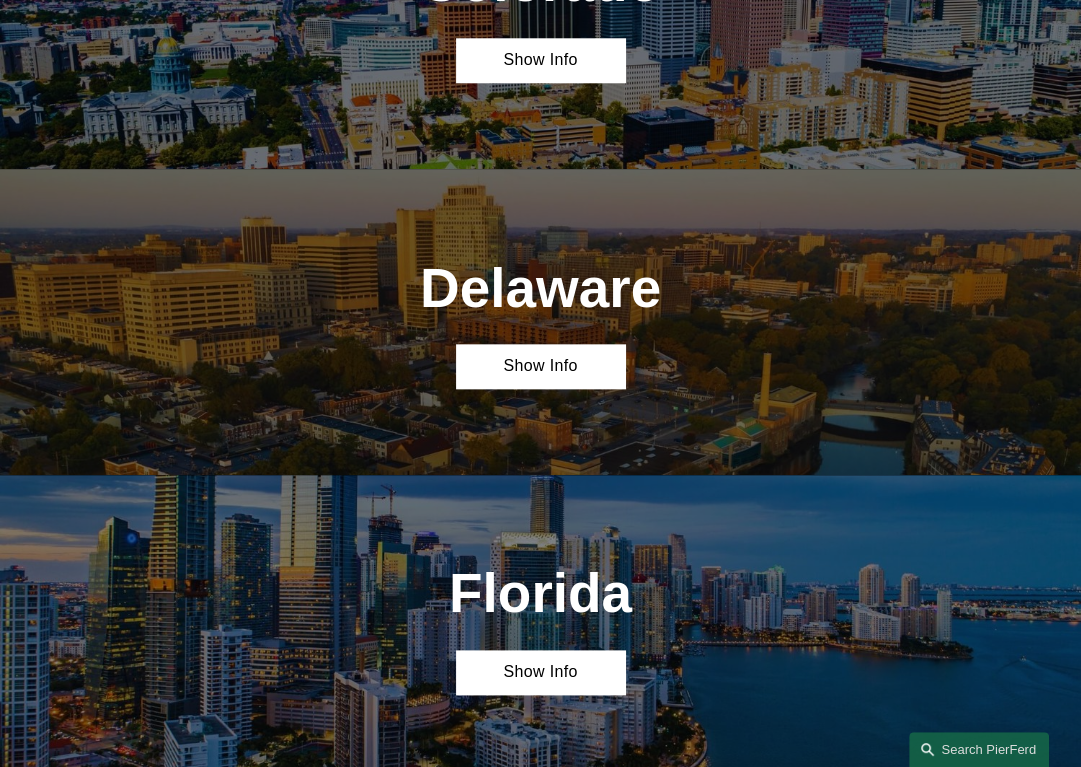 scroll, scrollTop: 1600, scrollLeft: 0, axis: vertical 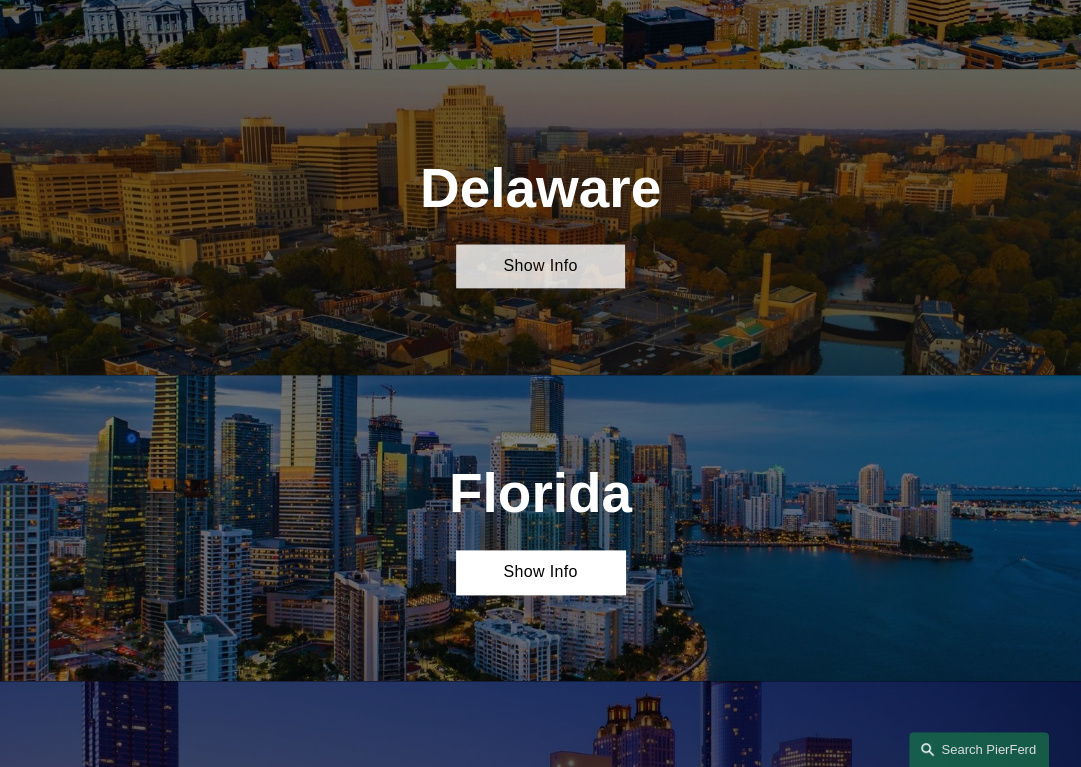 click on "Show Info" at bounding box center (540, 266) 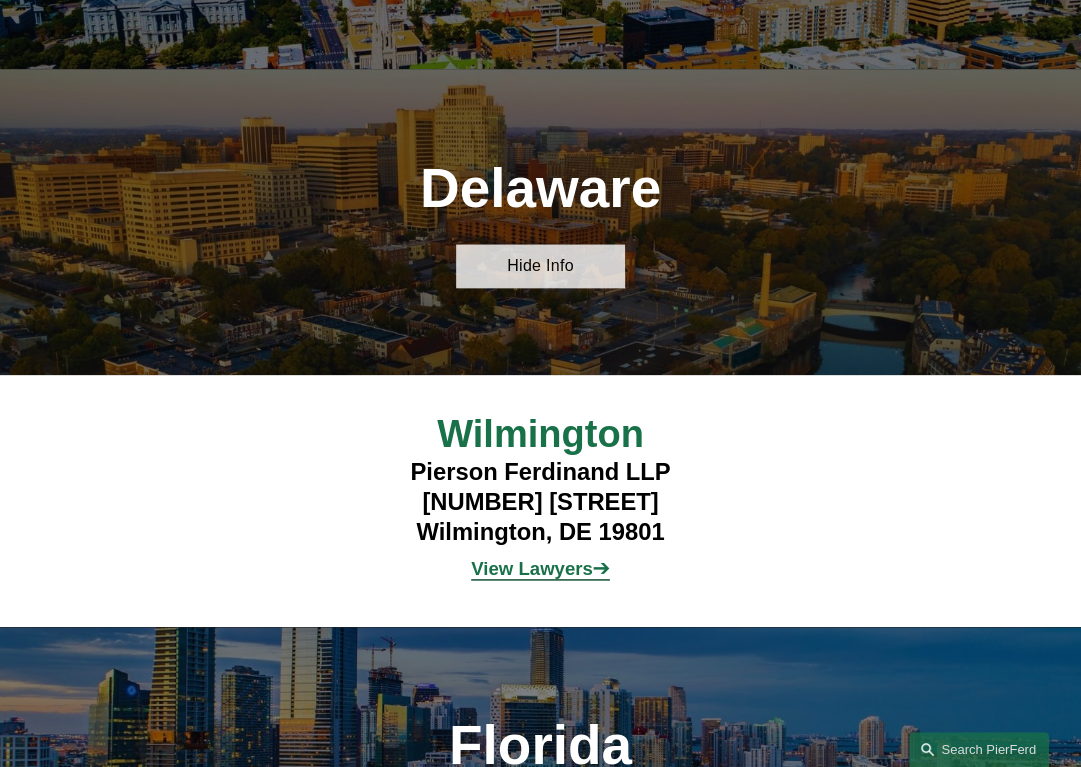 click on "Hide Info" at bounding box center [540, 266] 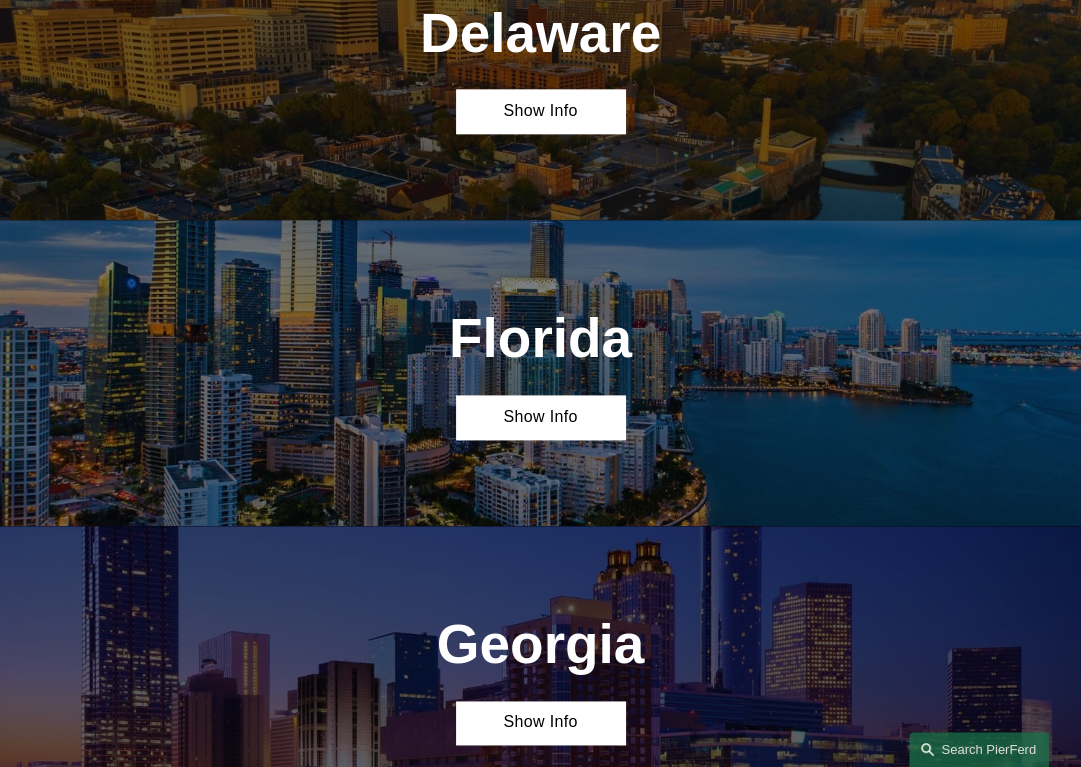 scroll, scrollTop: 1800, scrollLeft: 0, axis: vertical 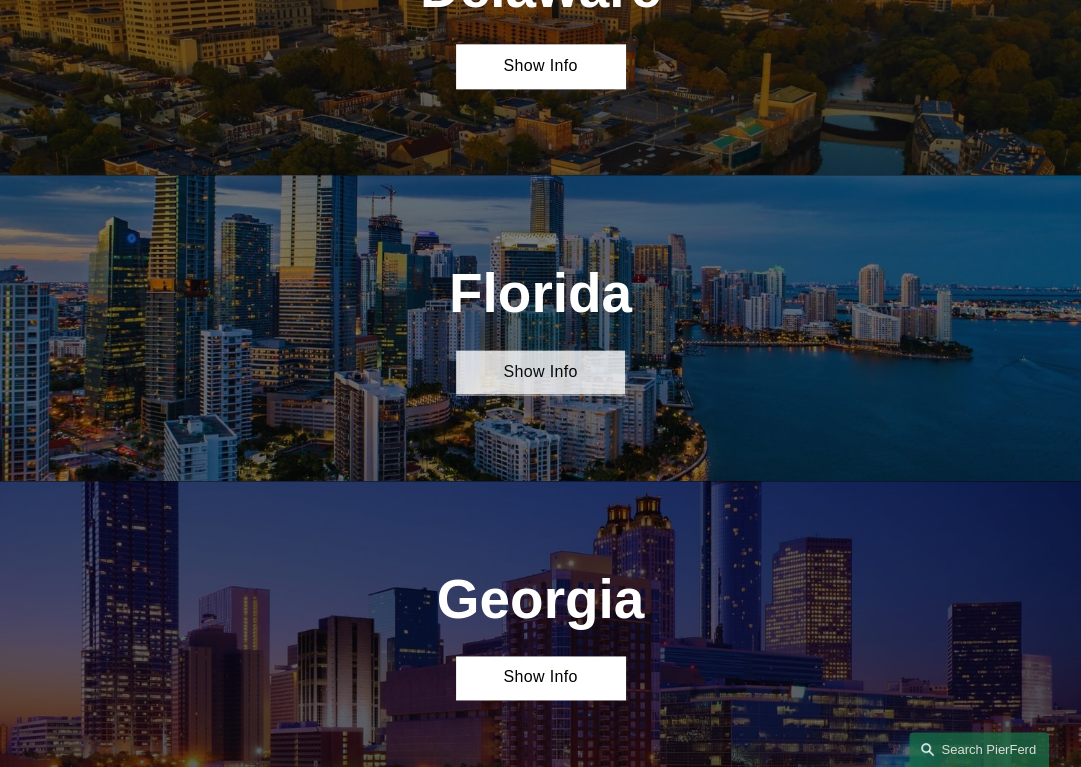 click on "Show Info" at bounding box center [540, 372] 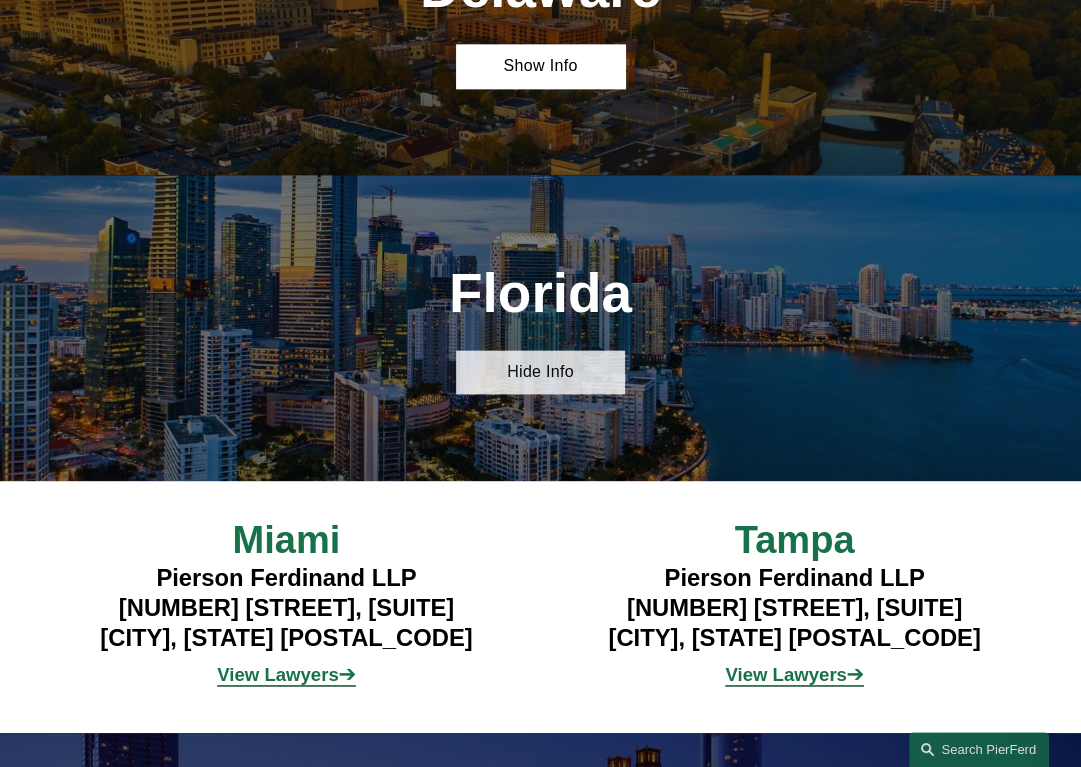 click on "Hide Info" at bounding box center (540, 372) 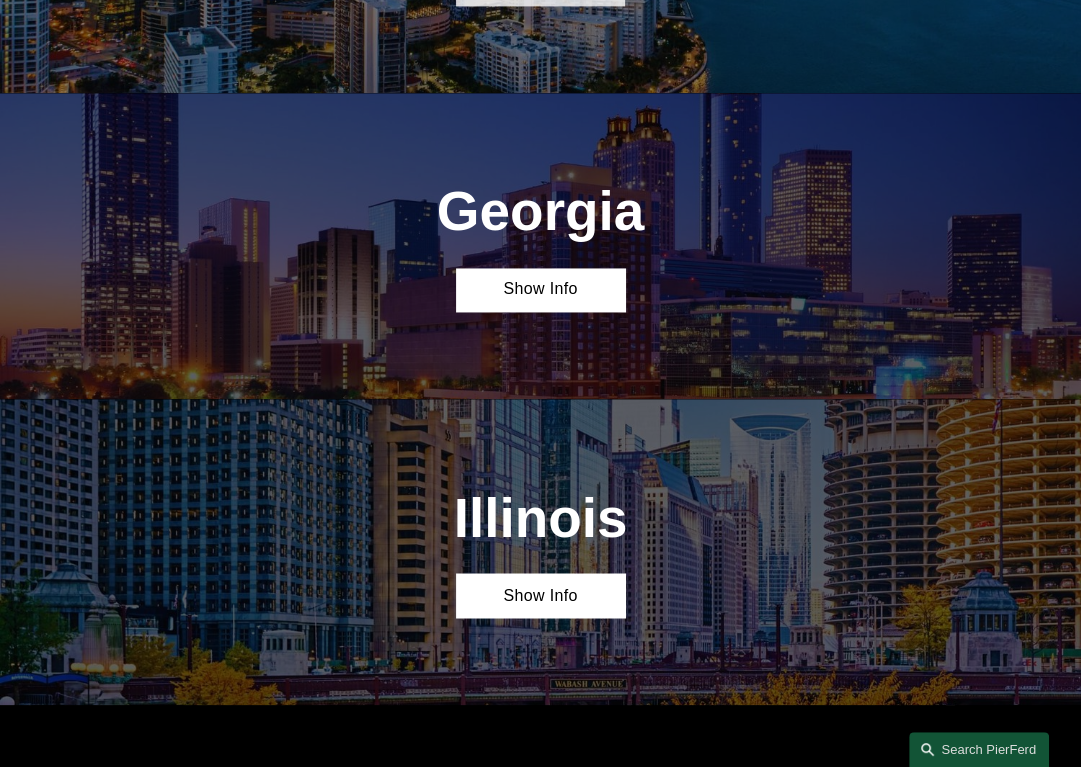 scroll, scrollTop: 2200, scrollLeft: 0, axis: vertical 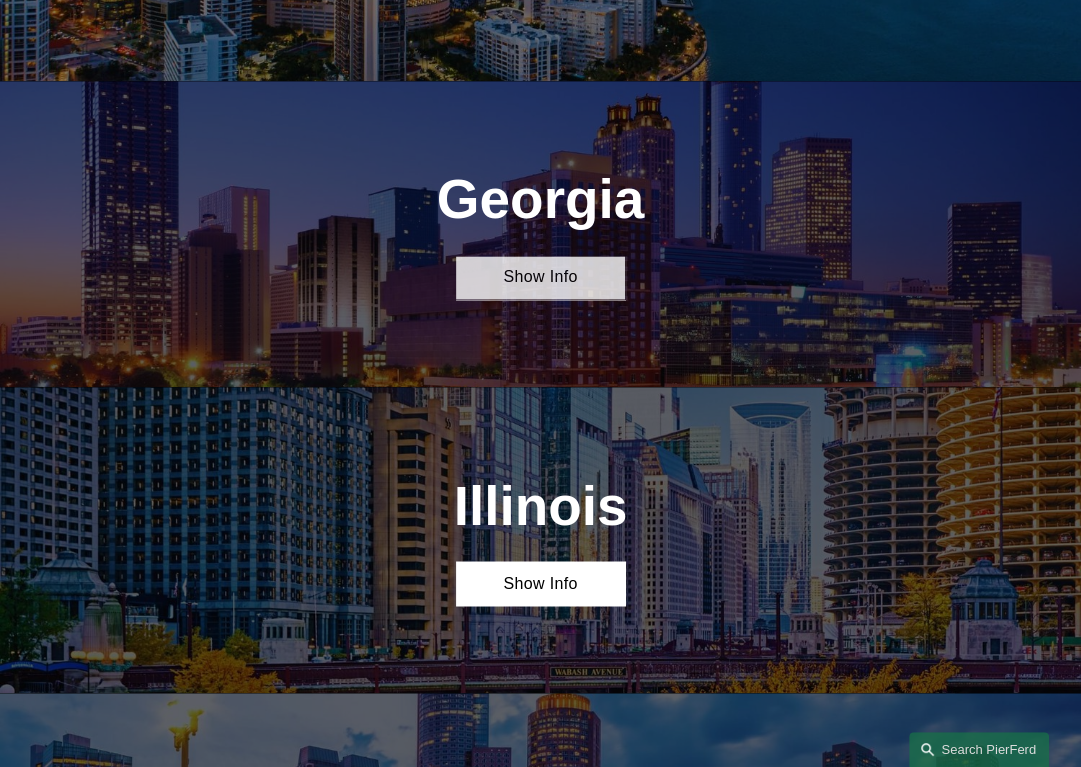 click on "Show Info" at bounding box center (540, 278) 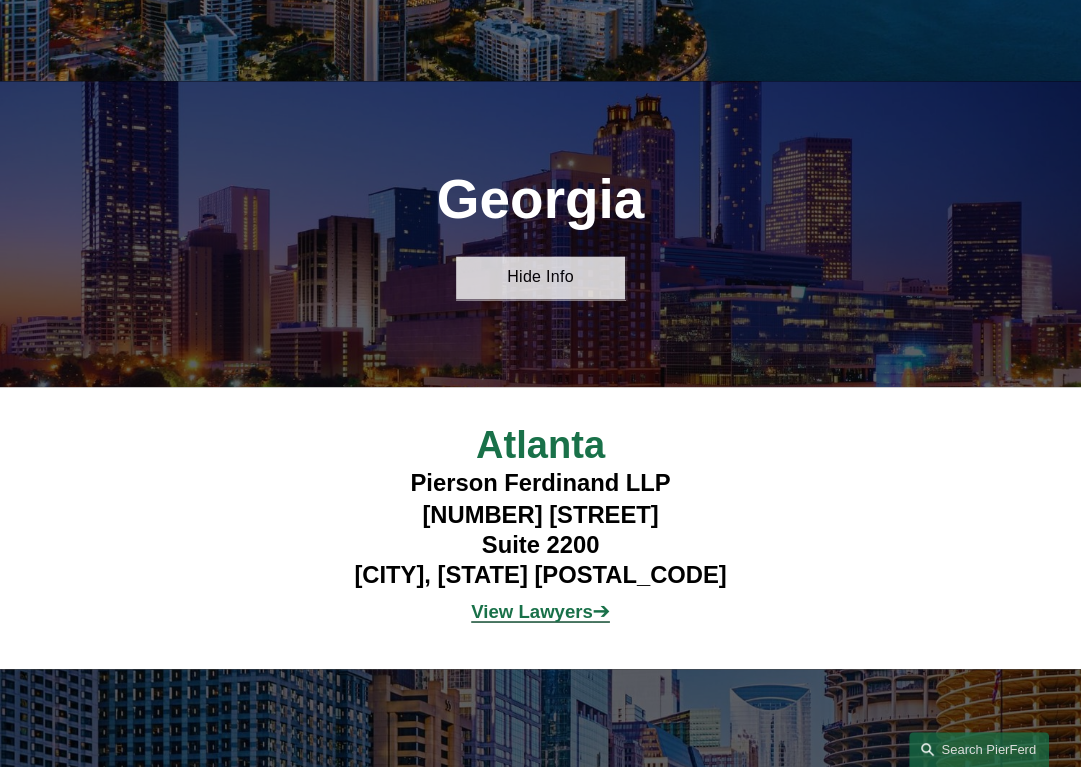 click on "Hide Info" at bounding box center [540, 278] 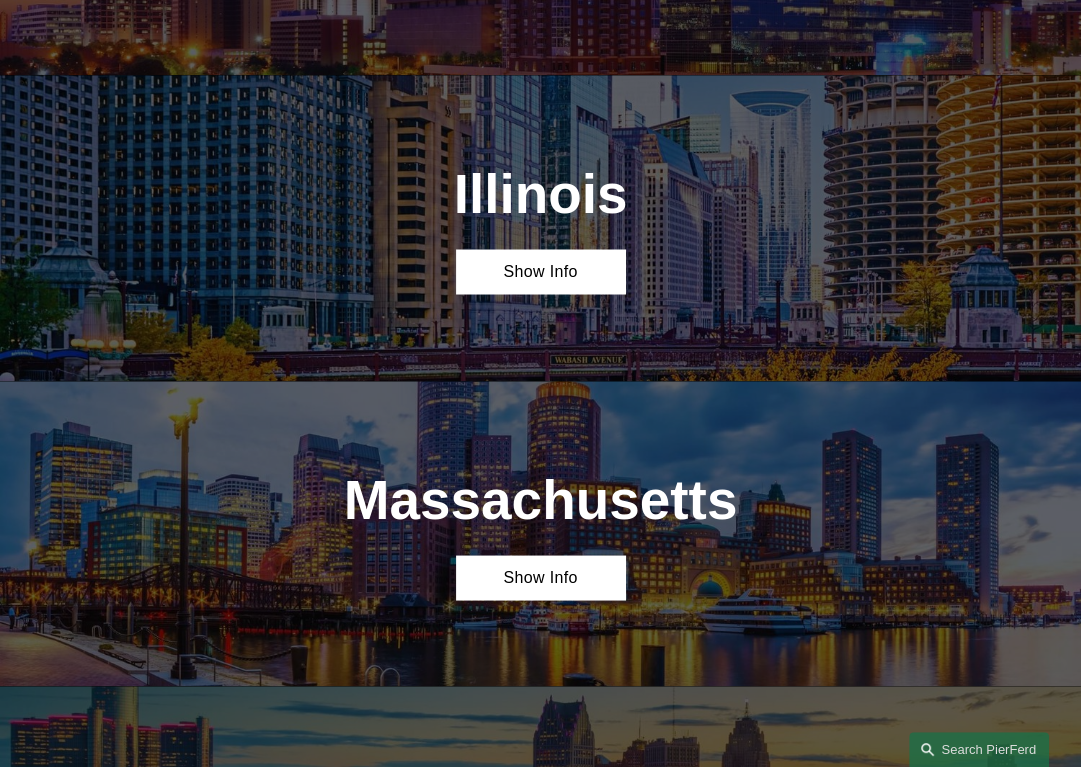 scroll, scrollTop: 2600, scrollLeft: 0, axis: vertical 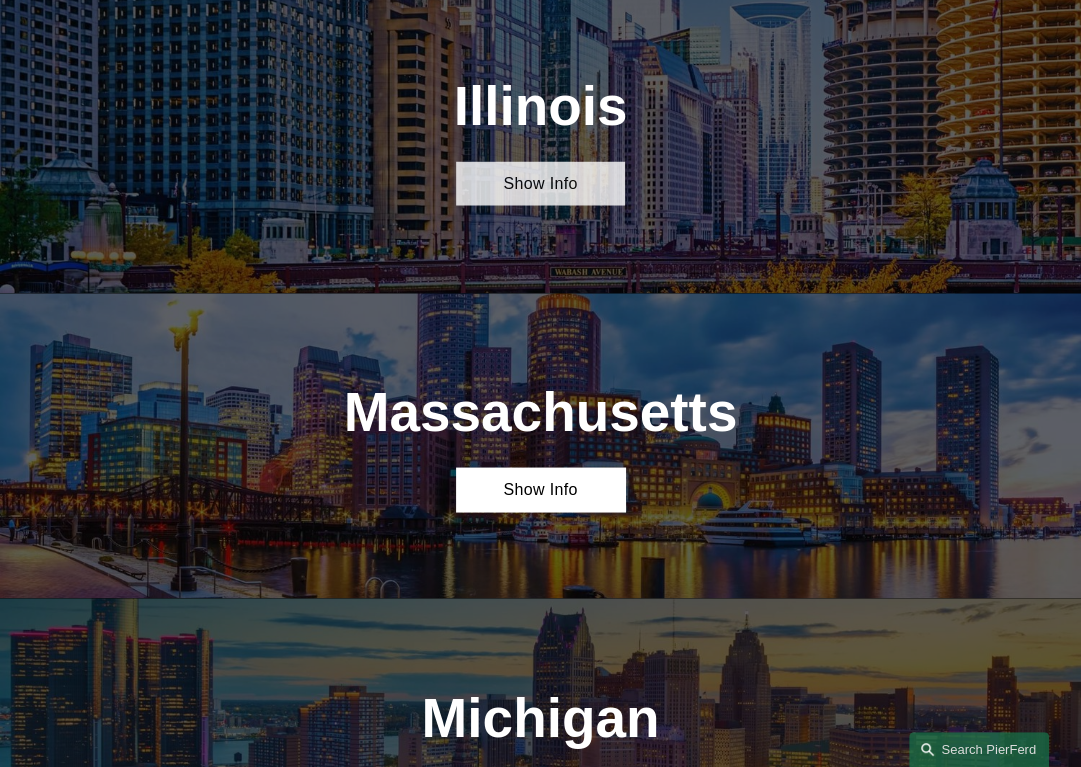click on "Show Info" at bounding box center (540, 183) 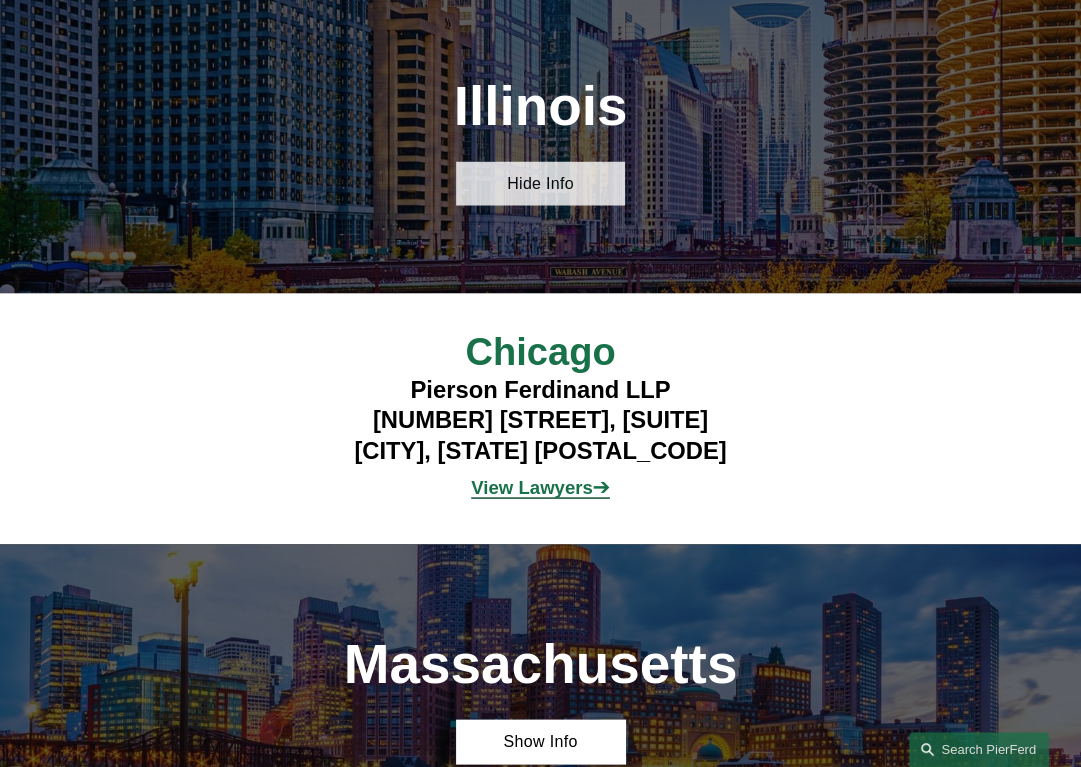 click on "Hide Info" at bounding box center (540, 183) 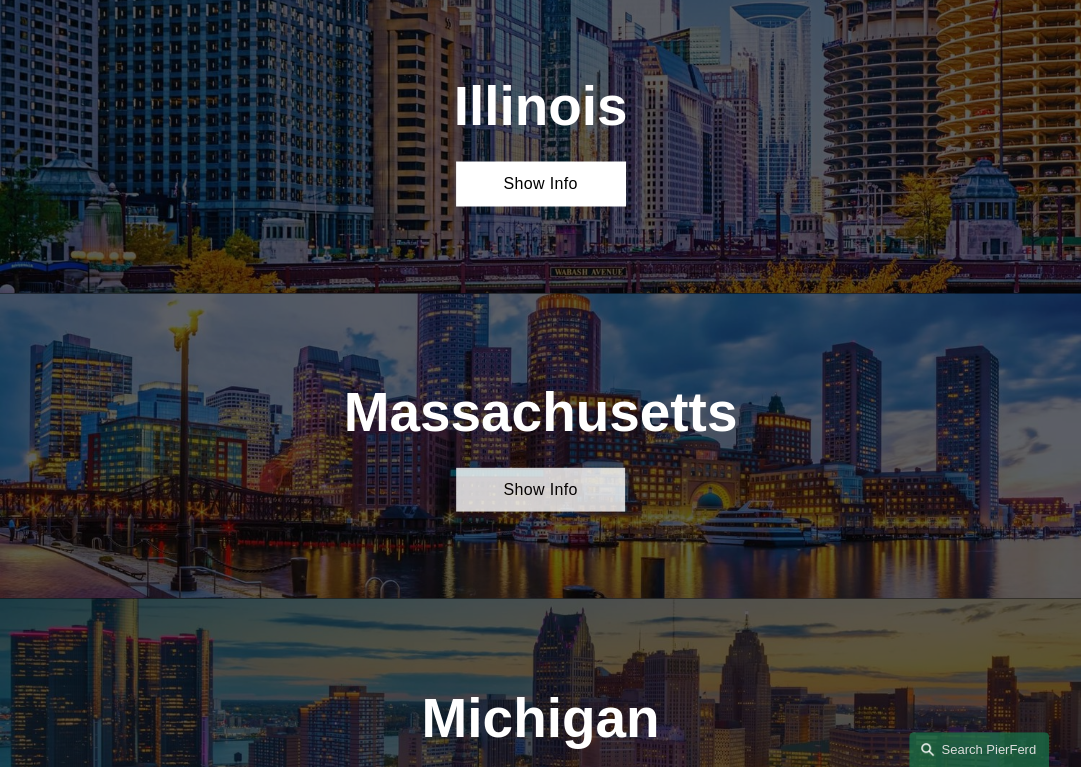 click on "Show Info" at bounding box center [540, 489] 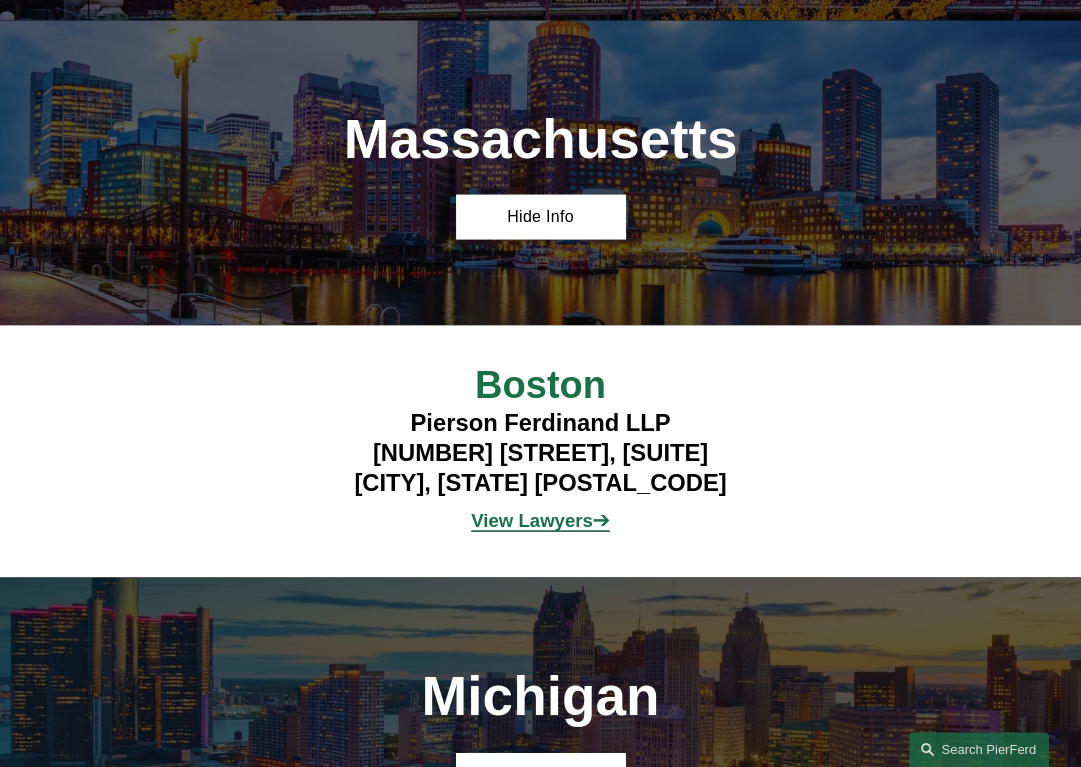 scroll, scrollTop: 2900, scrollLeft: 0, axis: vertical 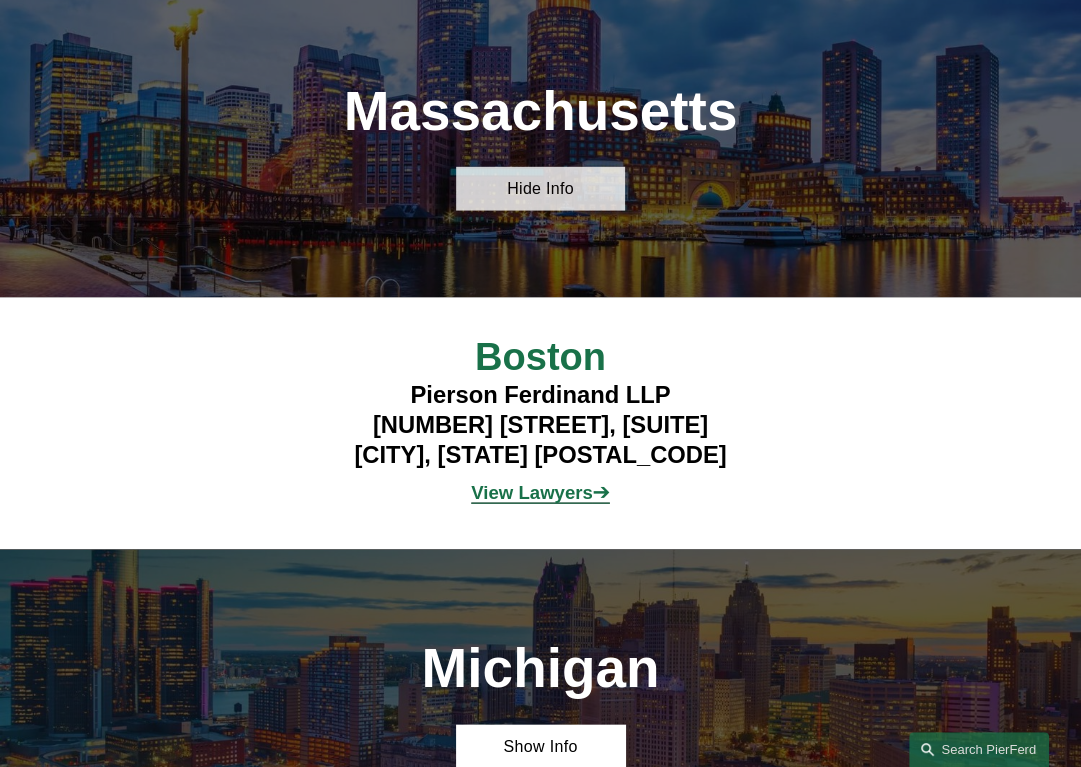 click on "Hide Info" at bounding box center [540, 189] 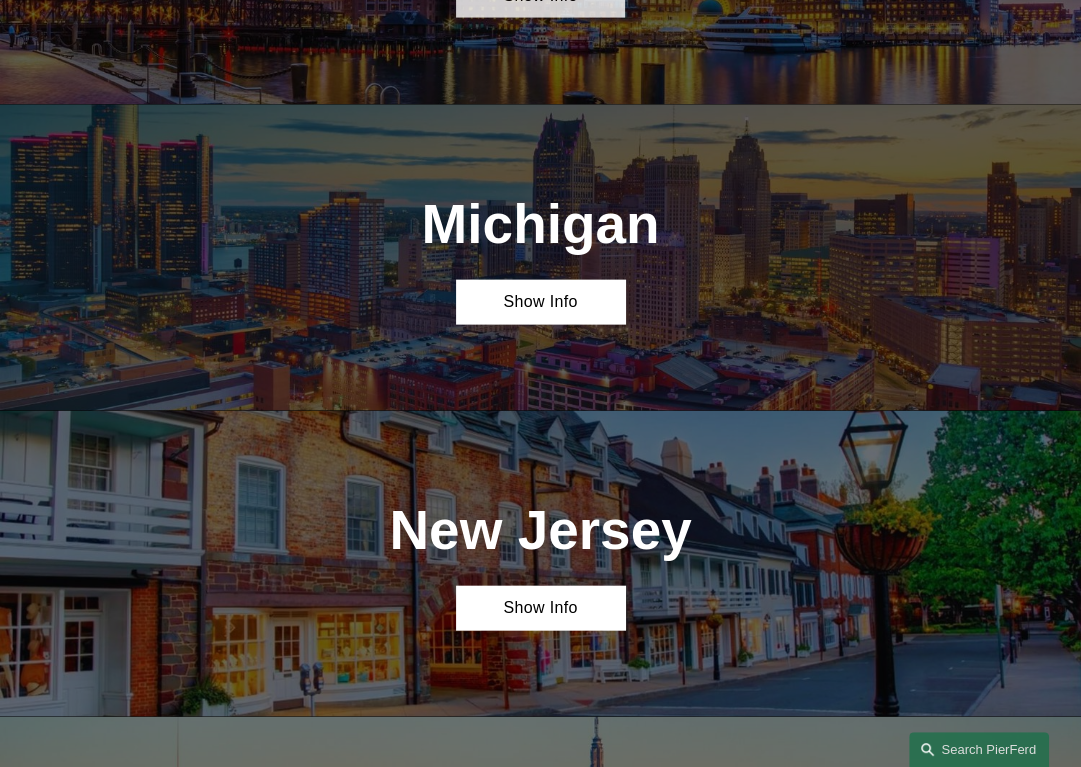 scroll, scrollTop: 3100, scrollLeft: 0, axis: vertical 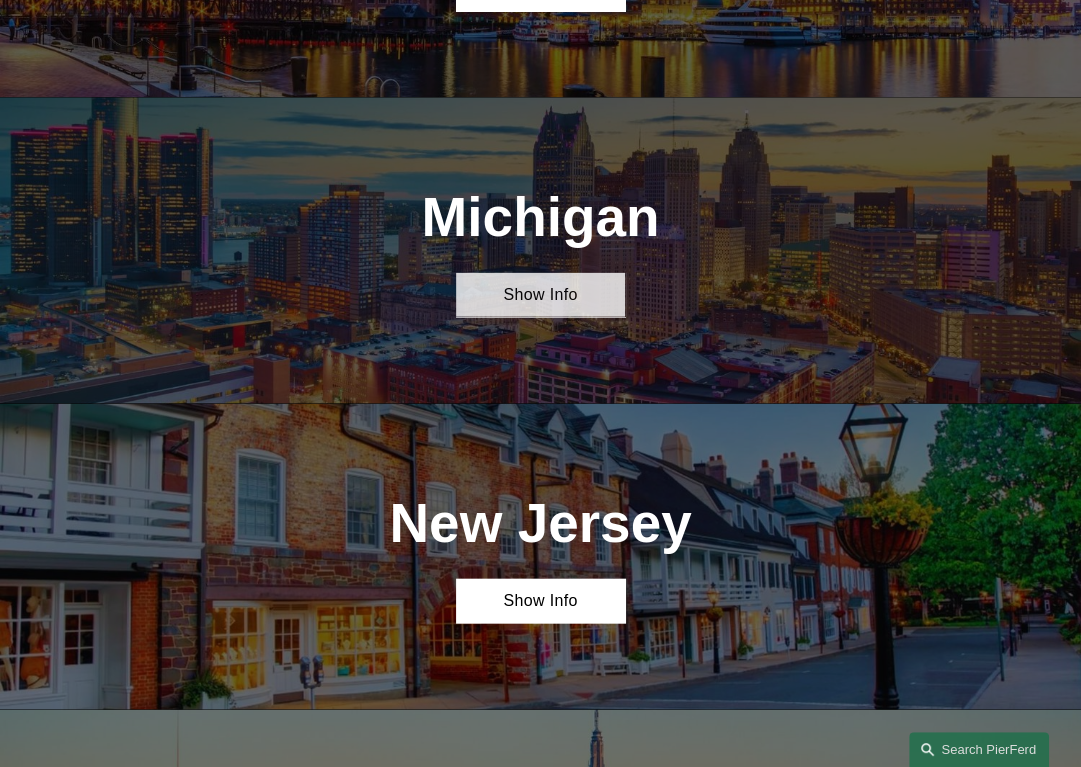 click on "Show Info" at bounding box center (540, 295) 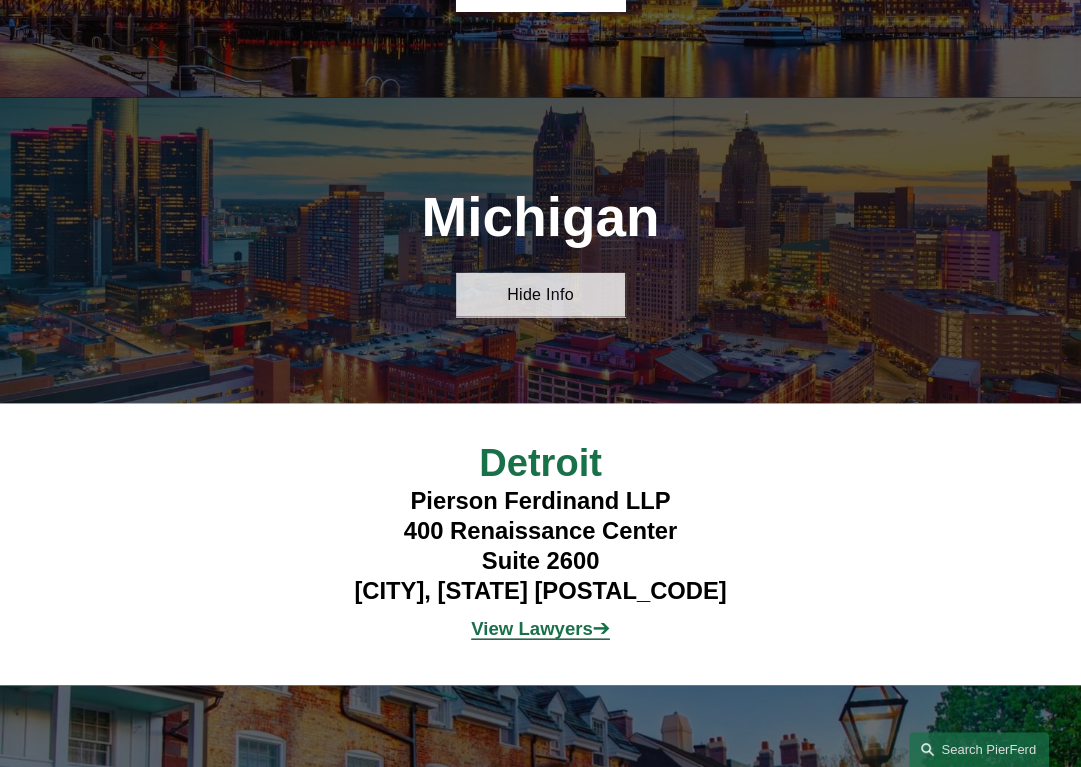 click on "Hide Info" at bounding box center (540, 295) 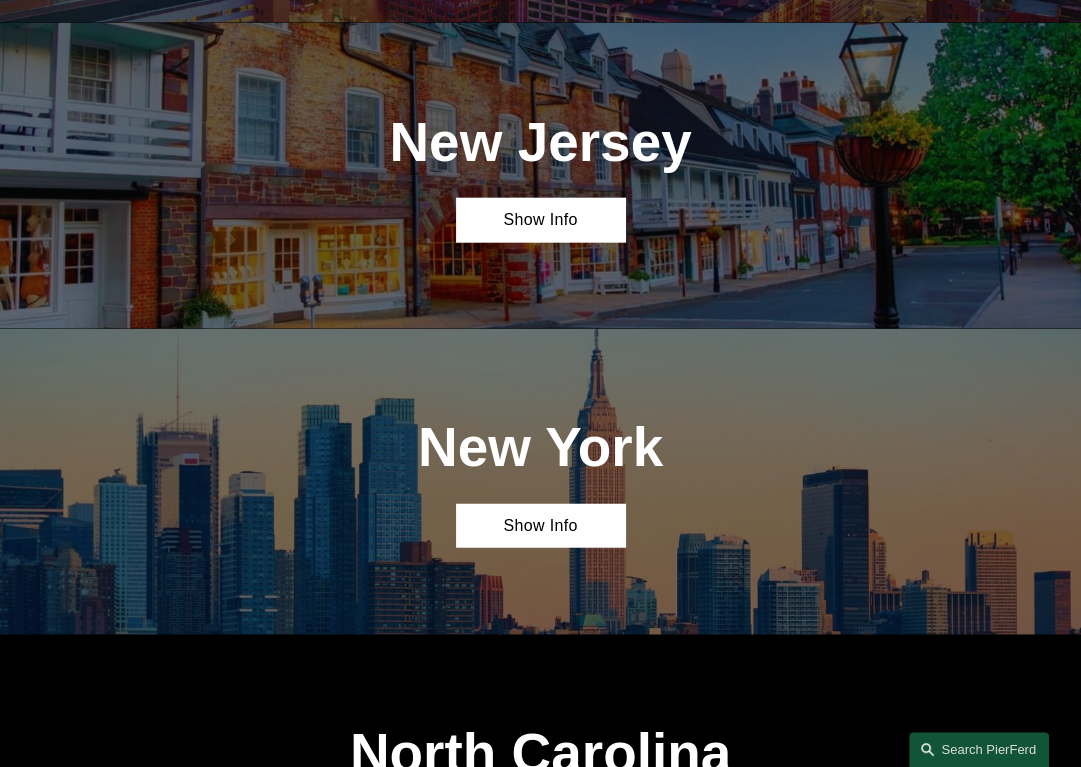 scroll, scrollTop: 3500, scrollLeft: 0, axis: vertical 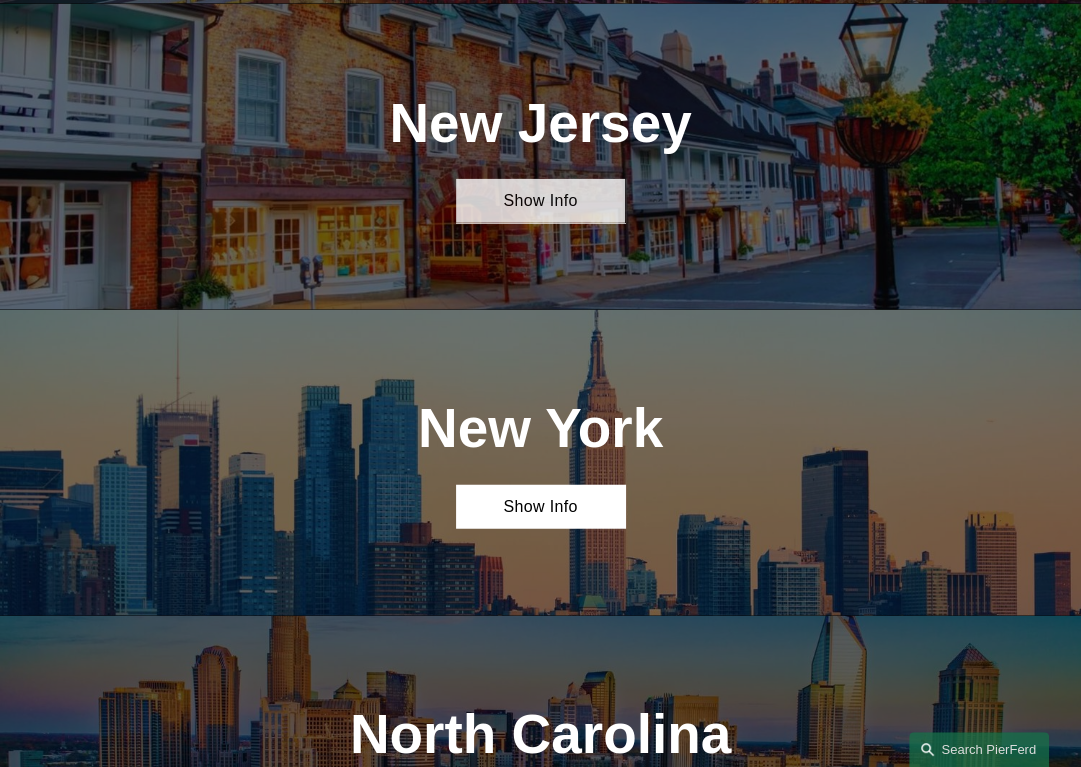 click on "Show Info" at bounding box center [540, 201] 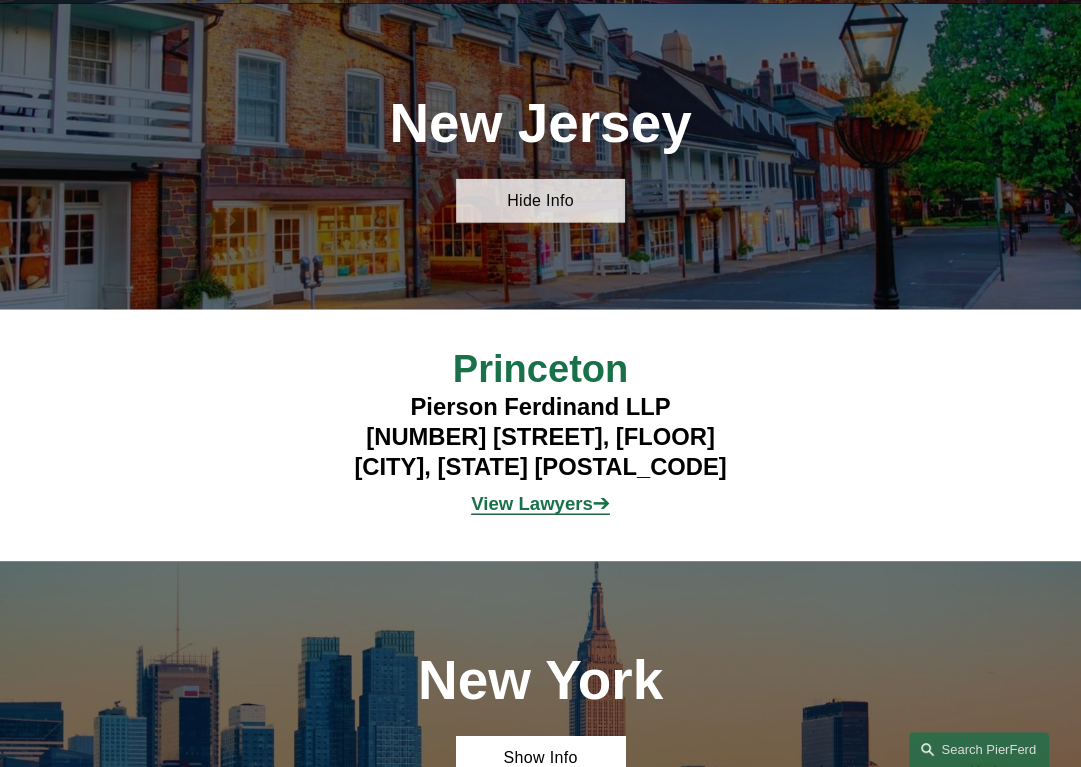 click on "Hide Info" at bounding box center [540, 201] 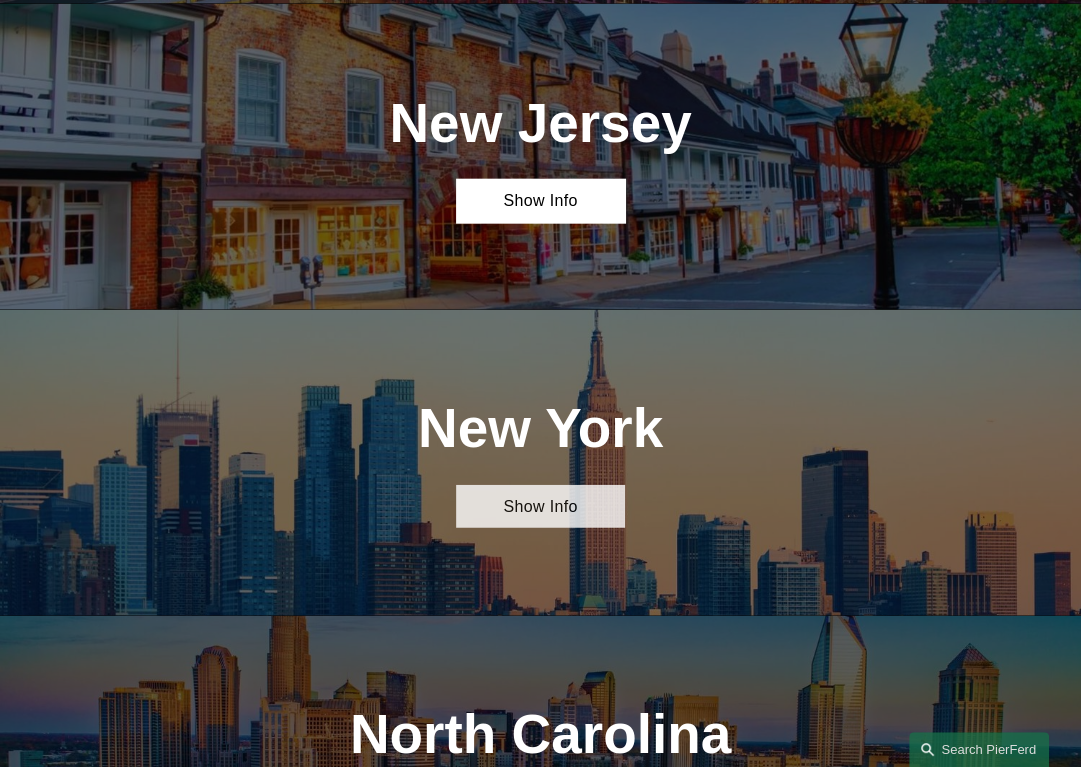 click on "Show Info" at bounding box center [540, 507] 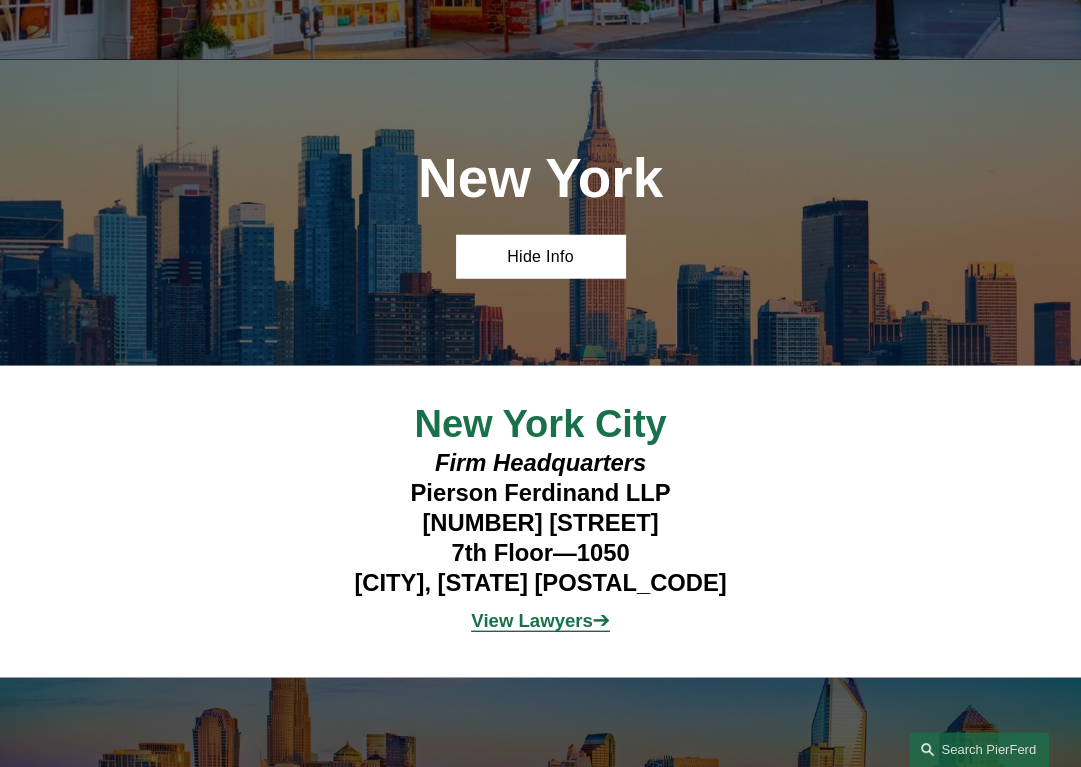 scroll, scrollTop: 3900, scrollLeft: 0, axis: vertical 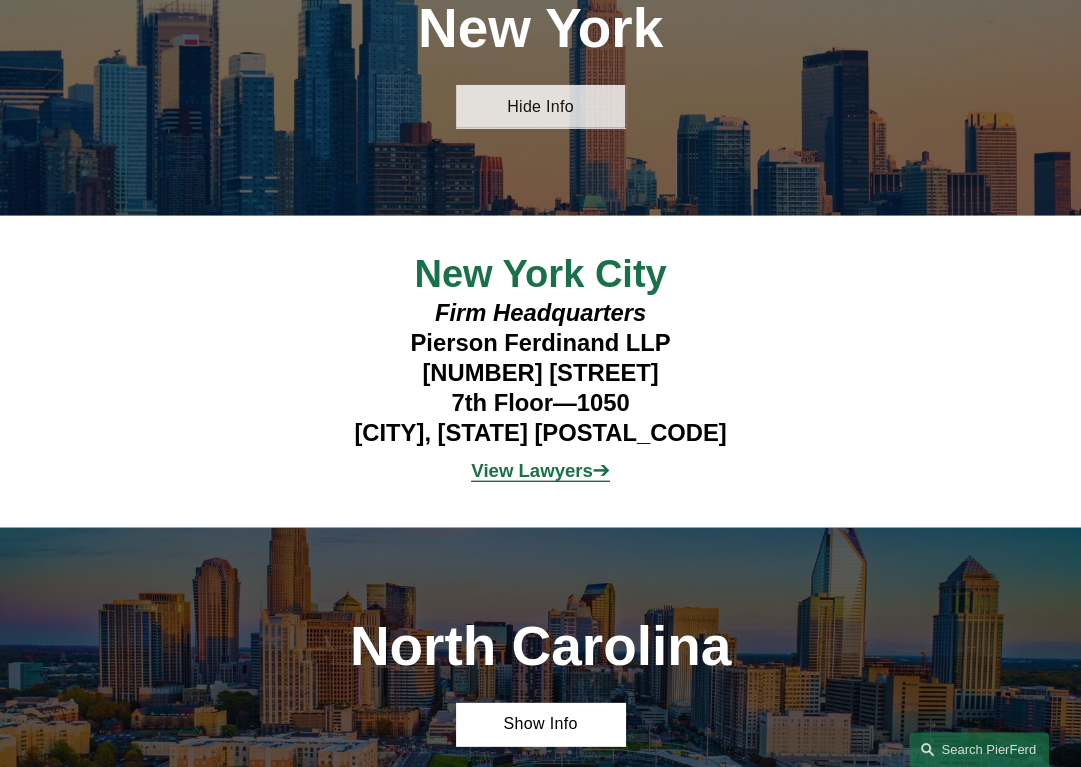 click on "Hide Info" at bounding box center [540, 107] 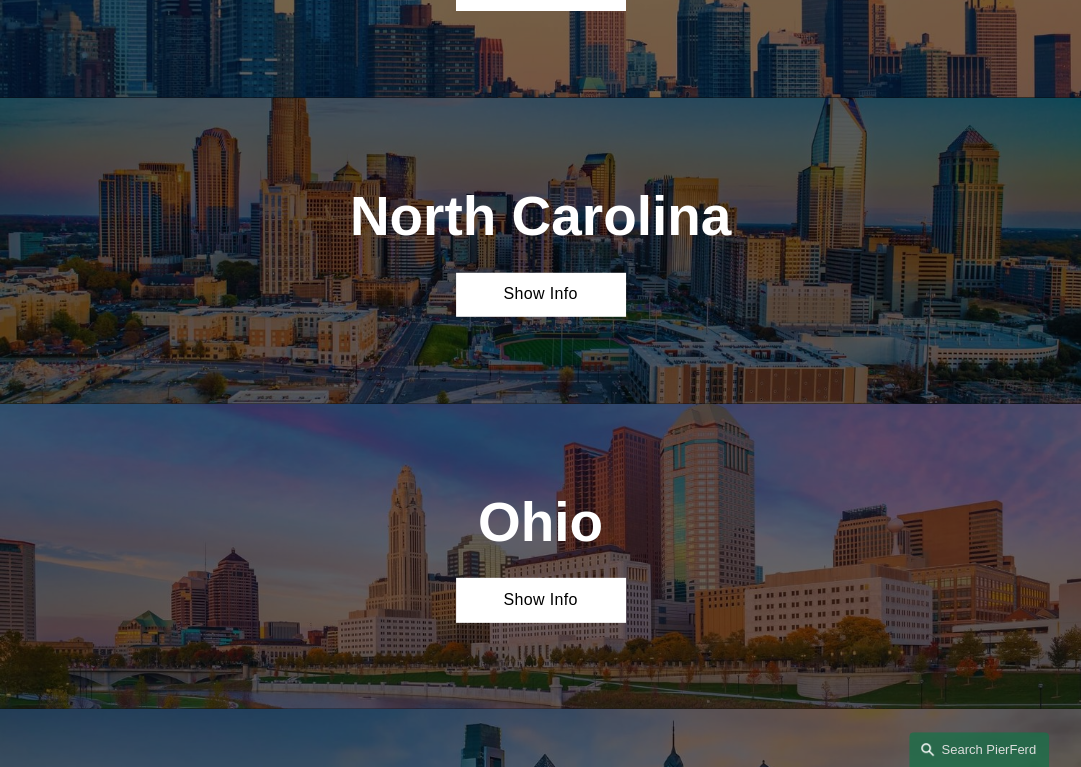 scroll, scrollTop: 4100, scrollLeft: 0, axis: vertical 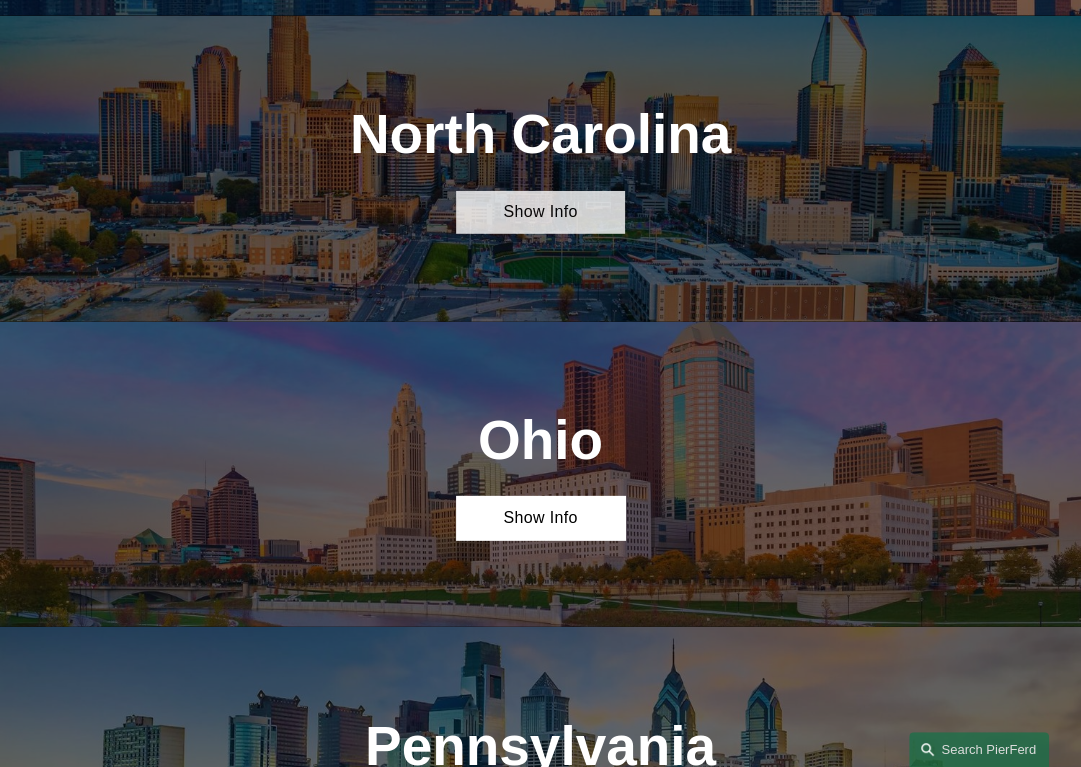 click on "Show Info" at bounding box center [540, 213] 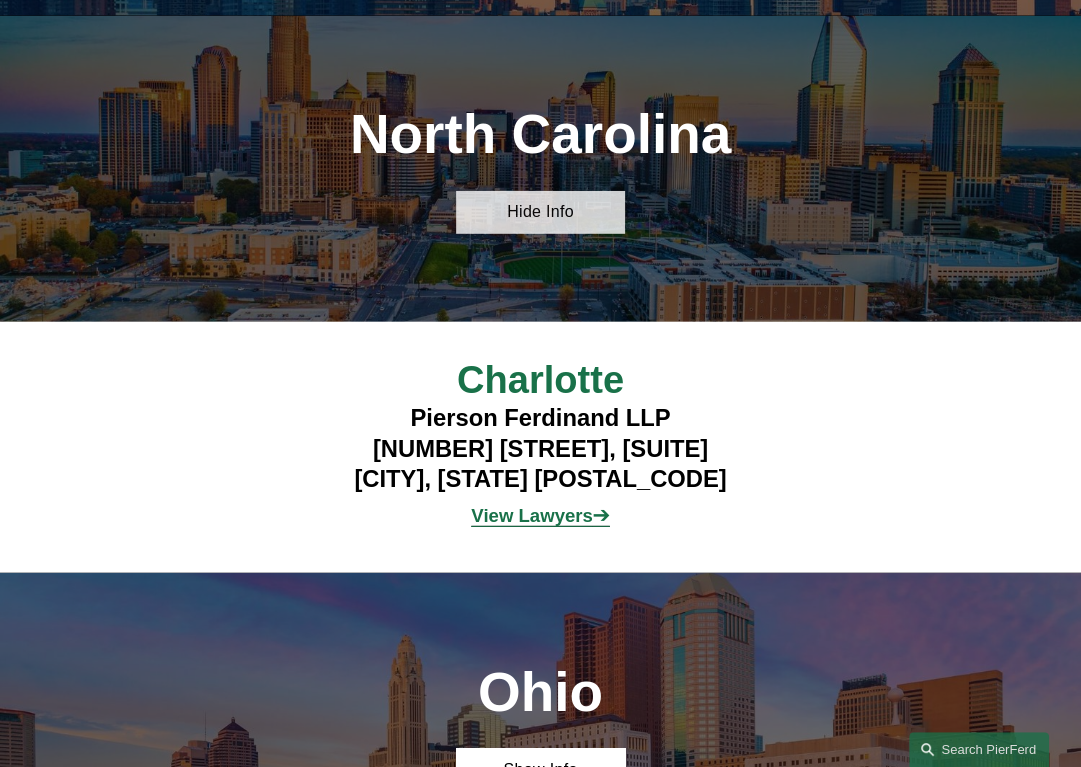 click on "Hide Info" at bounding box center (540, 213) 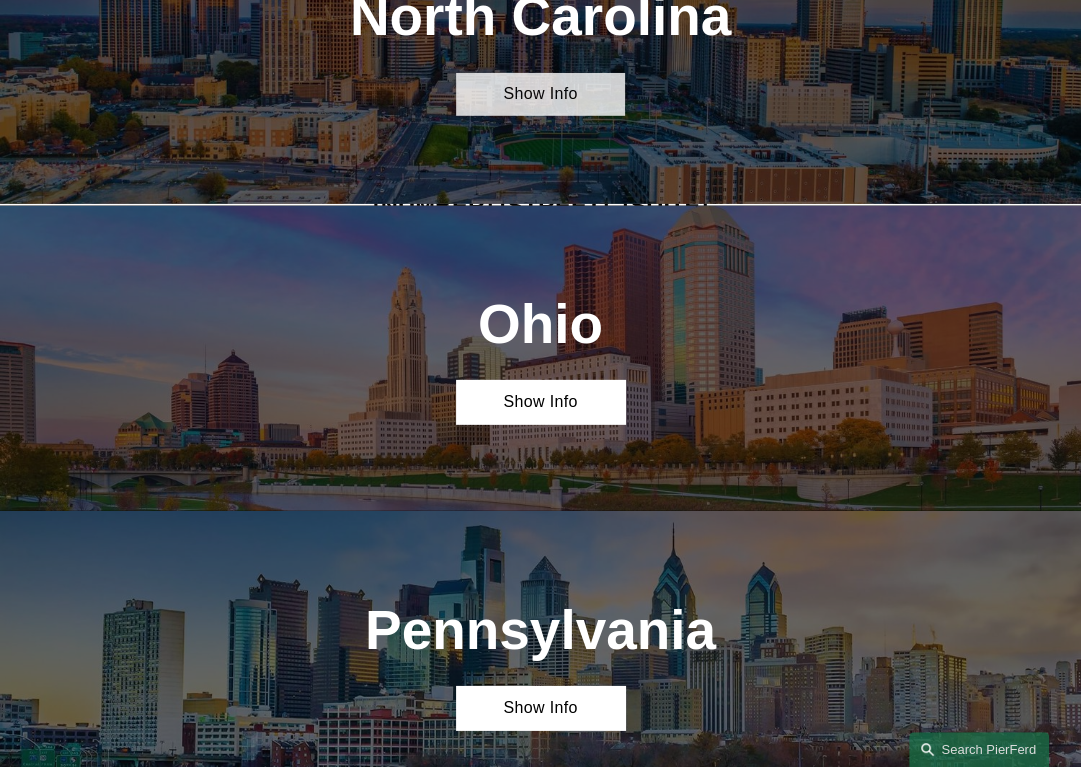 scroll, scrollTop: 4400, scrollLeft: 0, axis: vertical 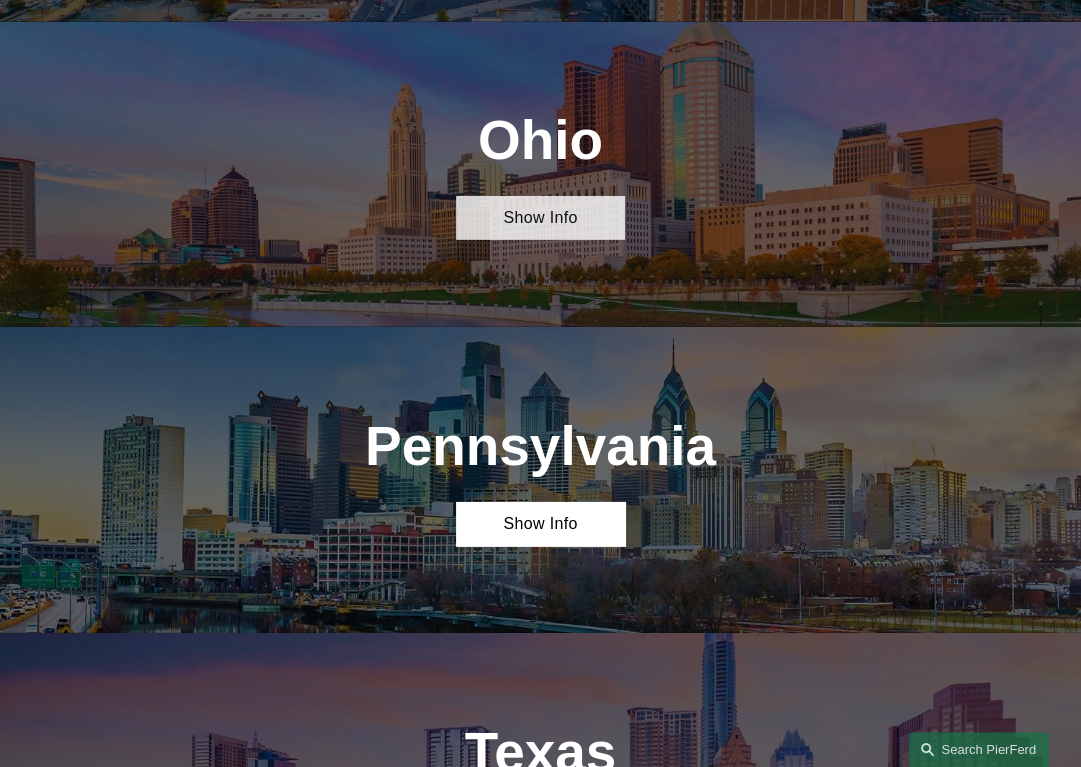 click on "Show Info" at bounding box center [540, 218] 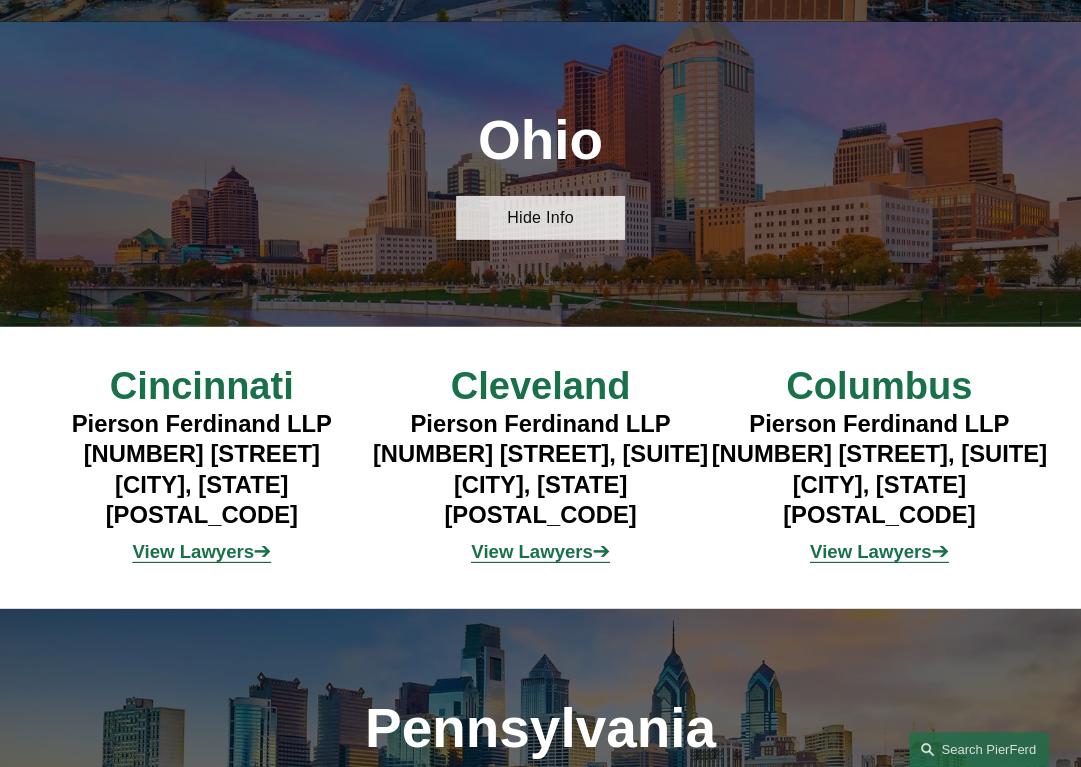 click on "Hide Info" at bounding box center (540, 218) 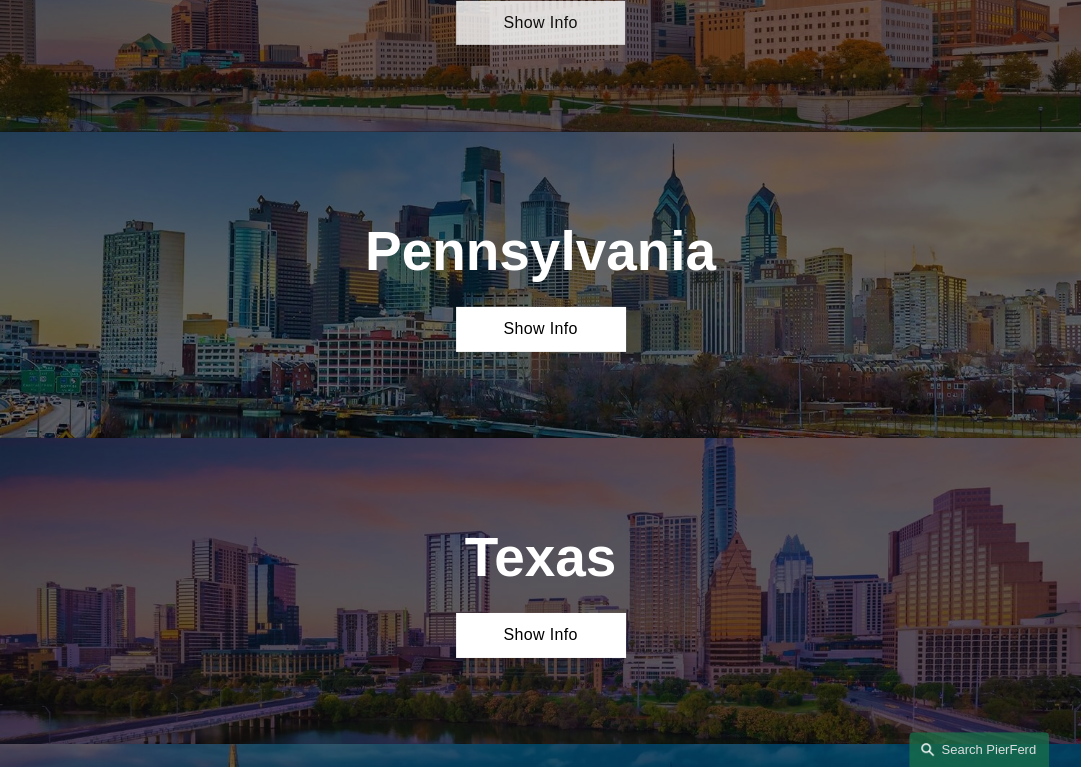 scroll, scrollTop: 4600, scrollLeft: 0, axis: vertical 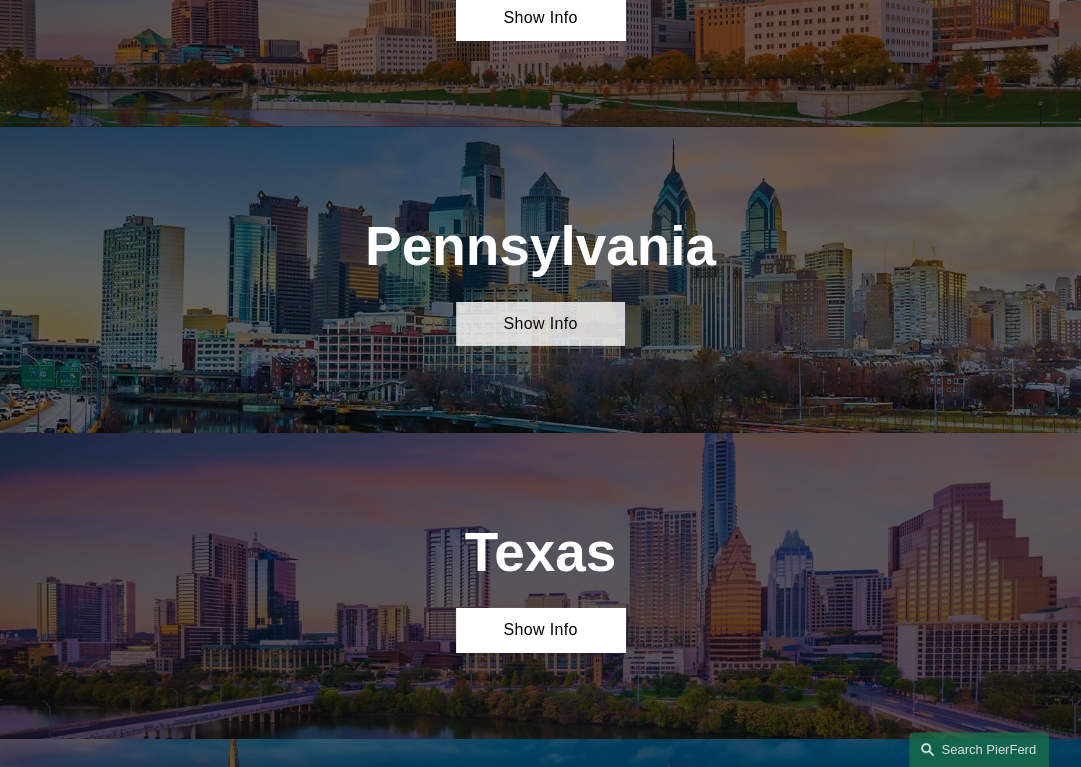 click on "Show Info" at bounding box center [540, 324] 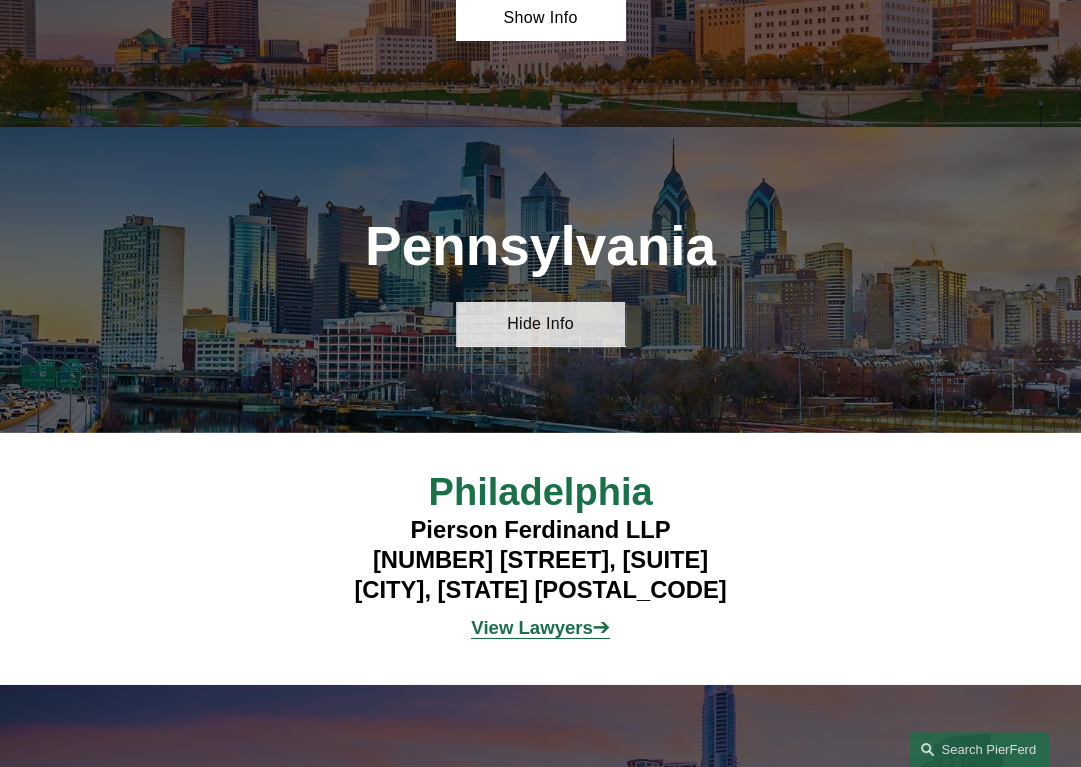 click on "Hide Info" at bounding box center [540, 324] 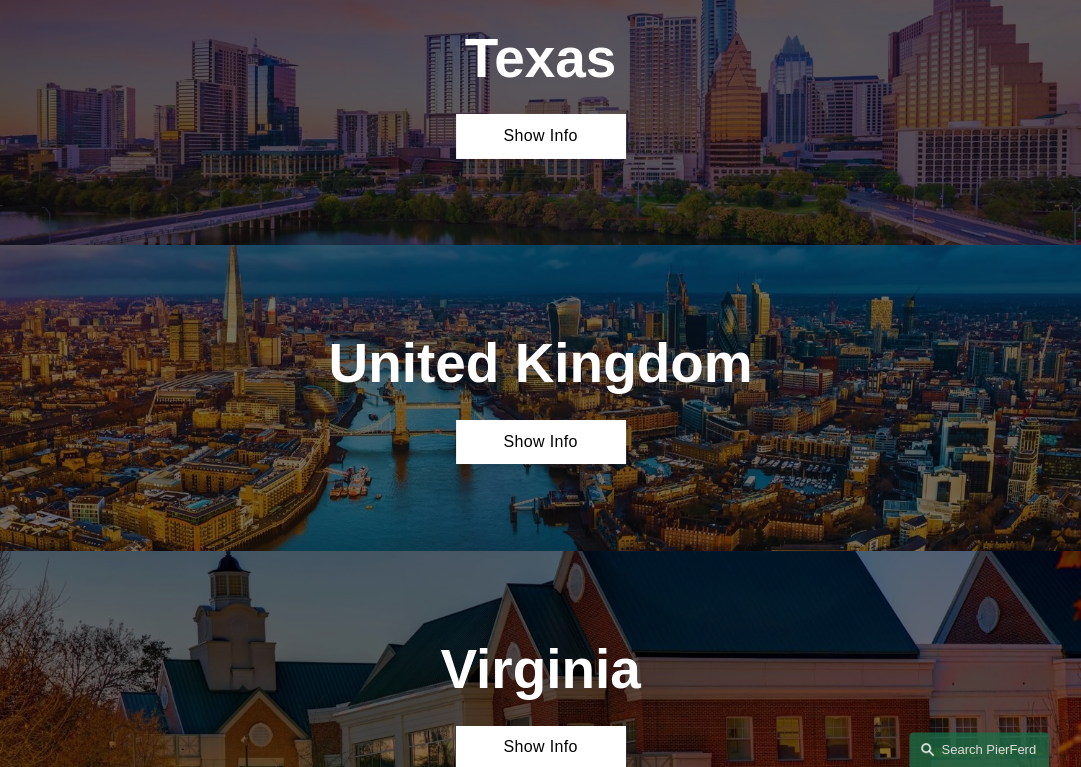 scroll, scrollTop: 5100, scrollLeft: 0, axis: vertical 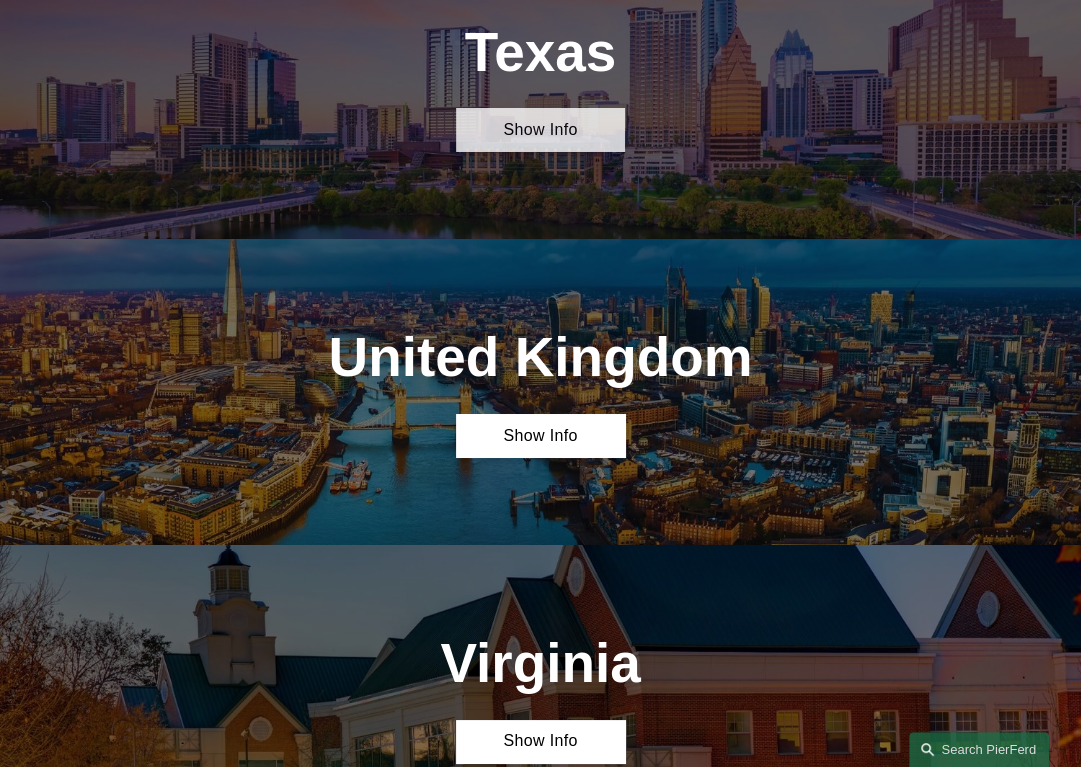 click on "Show Info" at bounding box center (540, 130) 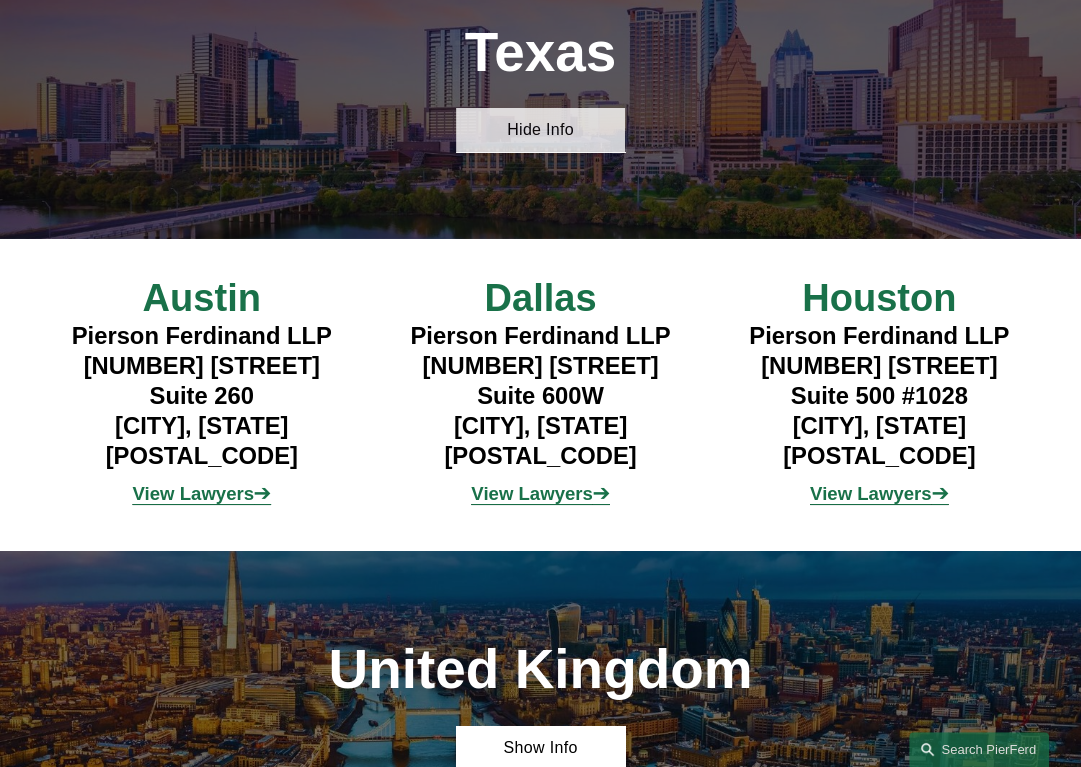 click on "Hide Info" at bounding box center [540, 130] 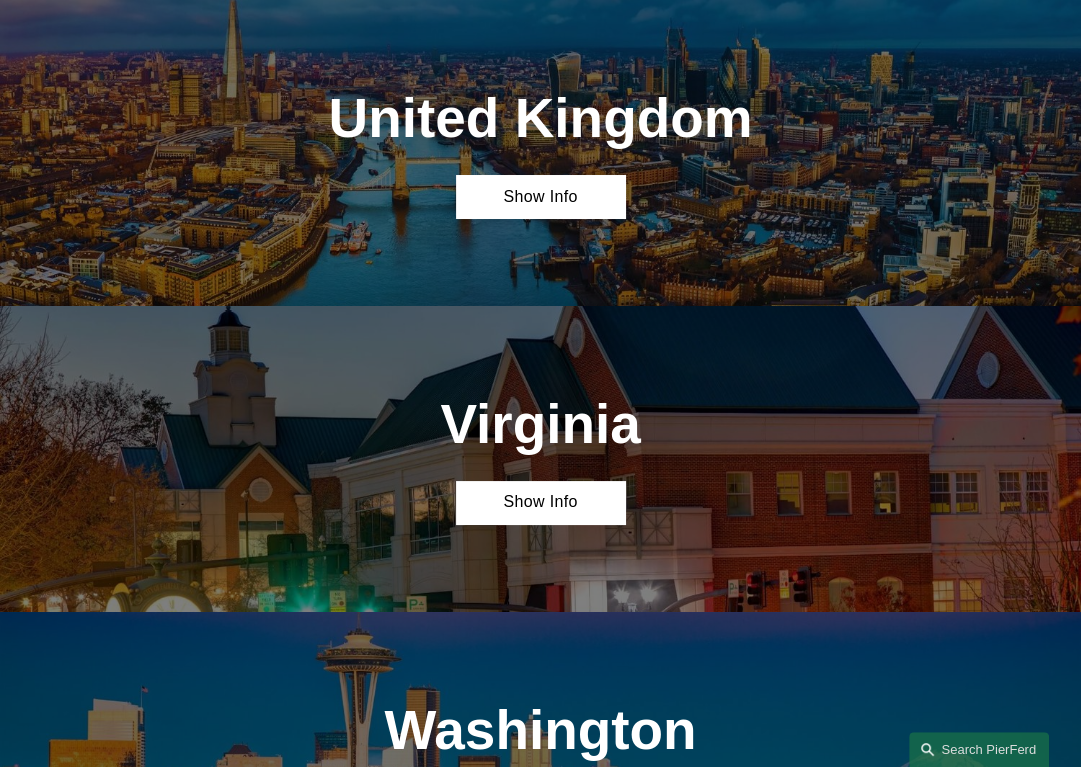 scroll, scrollTop: 5400, scrollLeft: 0, axis: vertical 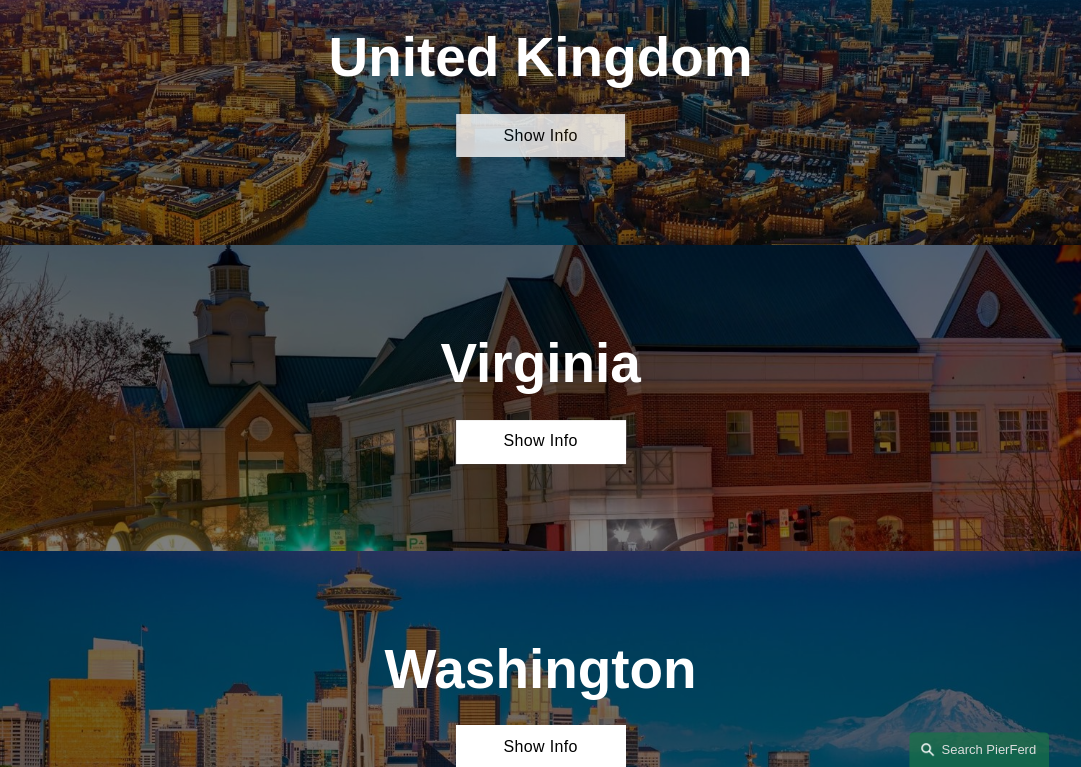 click on "Show Info" at bounding box center [540, 136] 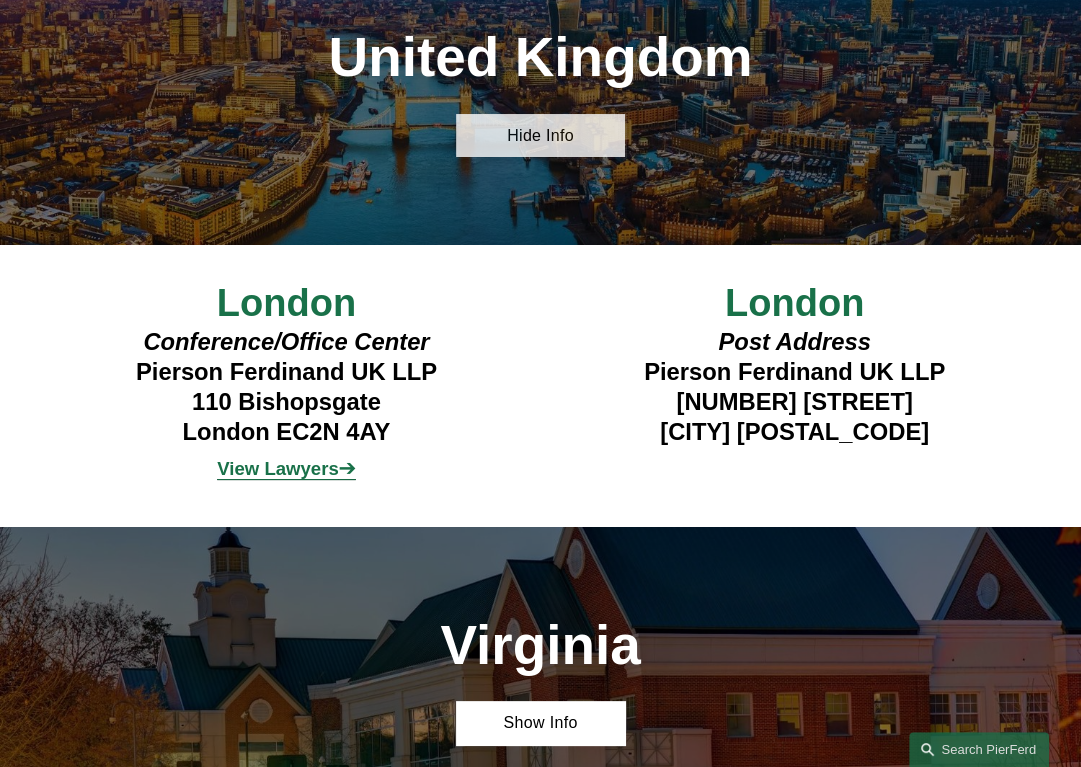 click on "Hide Info" at bounding box center [540, 136] 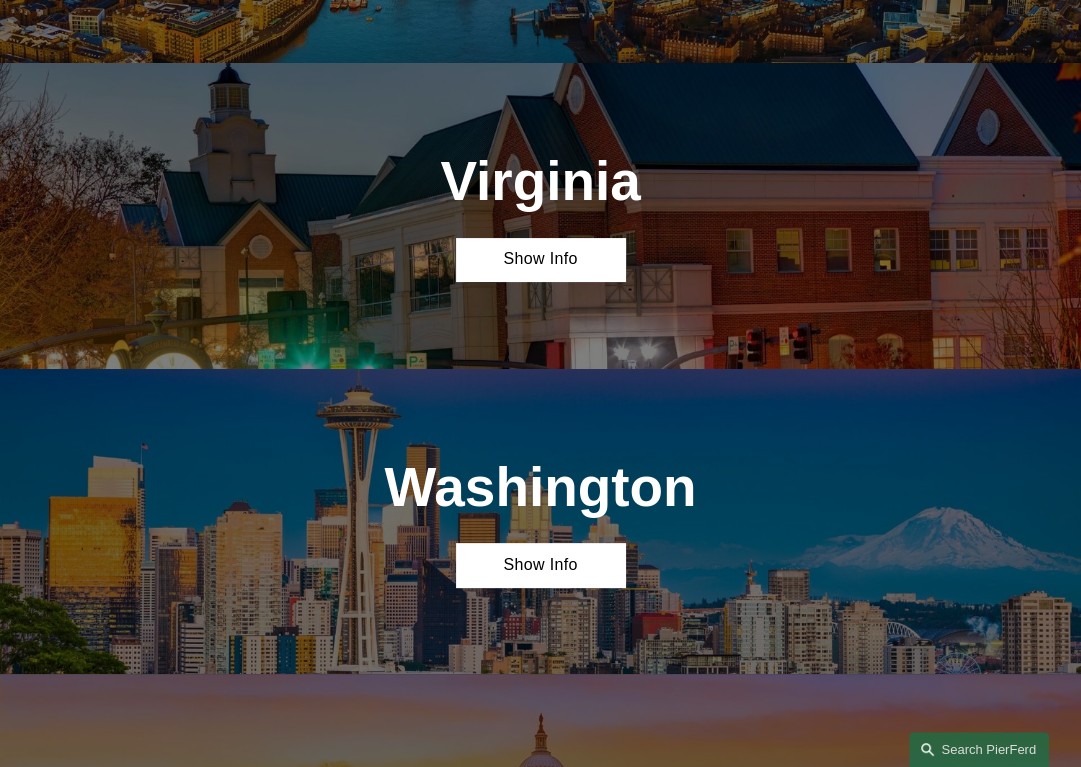 scroll, scrollTop: 5700, scrollLeft: 0, axis: vertical 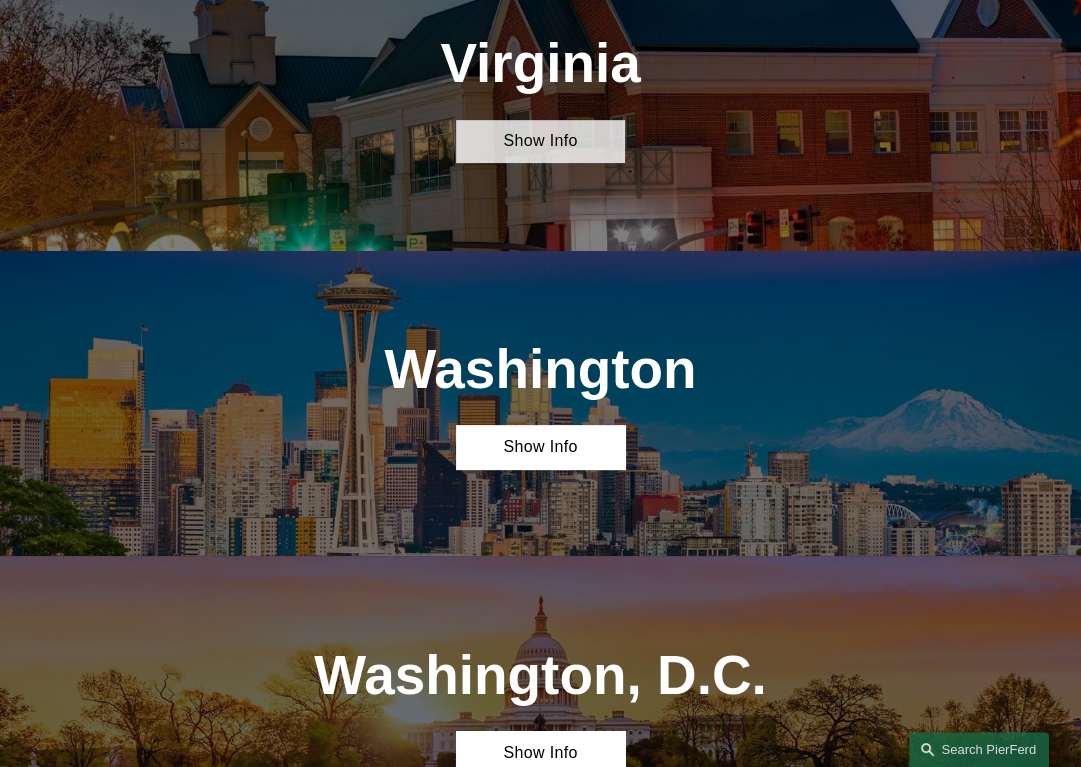 click on "Show Info" at bounding box center [540, 142] 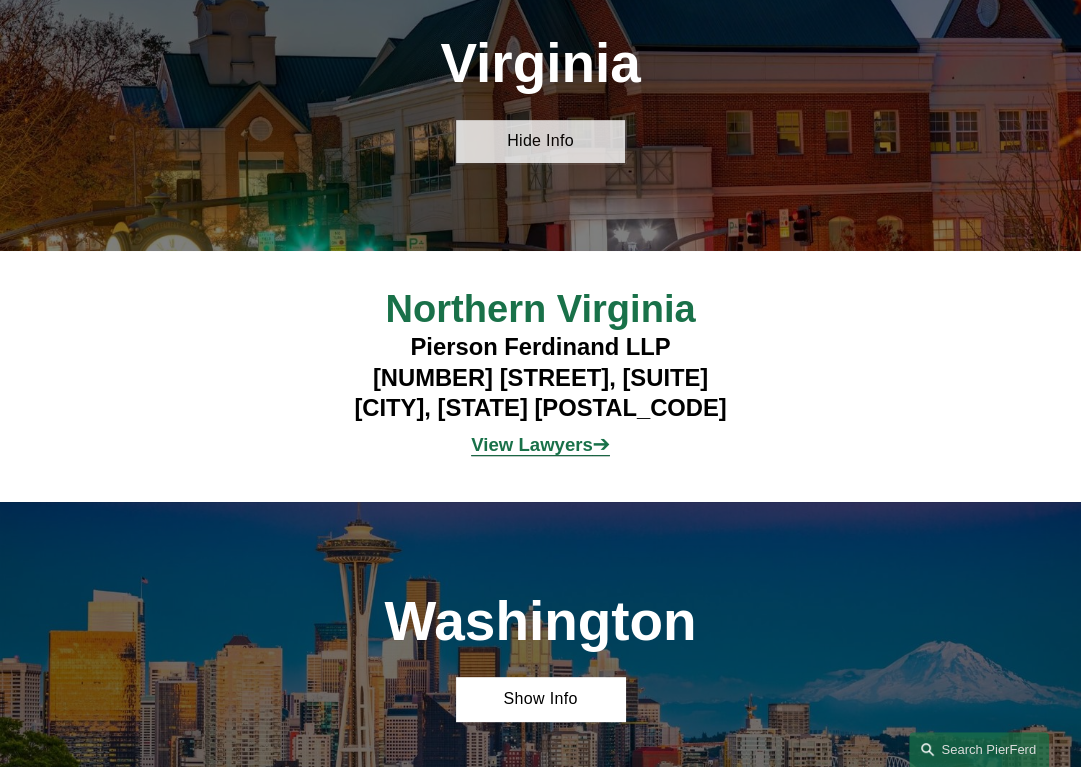 click on "Hide Info" at bounding box center (540, 142) 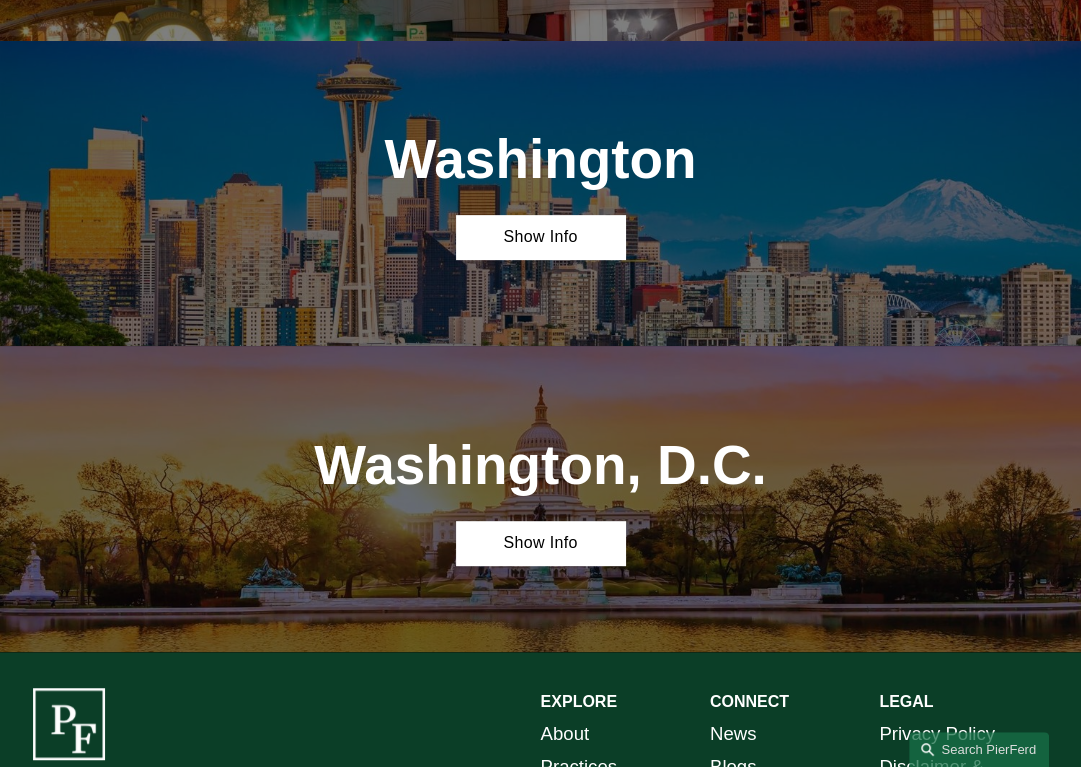 scroll, scrollTop: 6000, scrollLeft: 0, axis: vertical 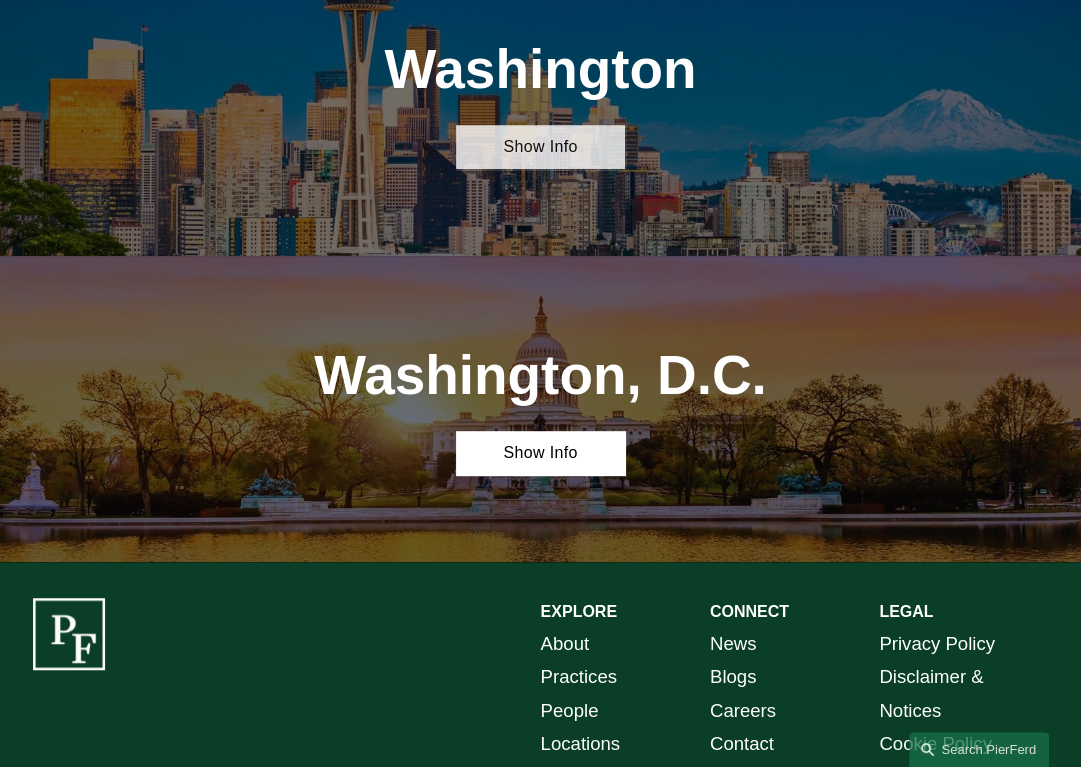 click on "Show Info" at bounding box center [540, 147] 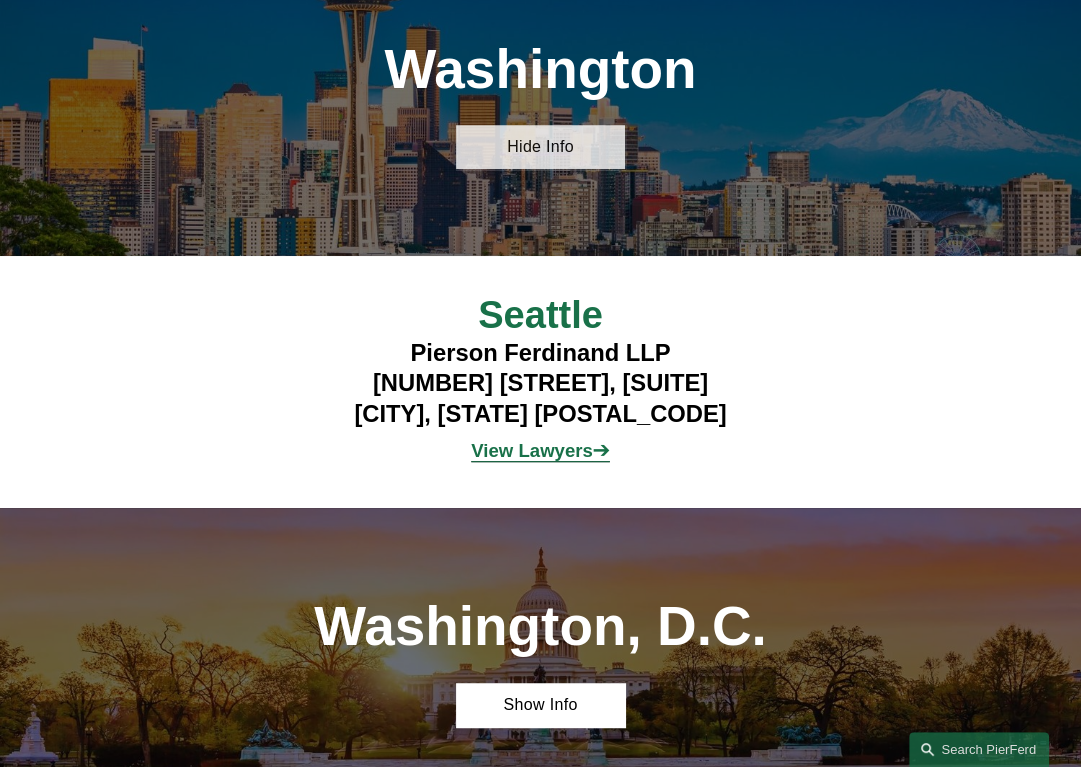 click on "Hide Info" at bounding box center (540, 147) 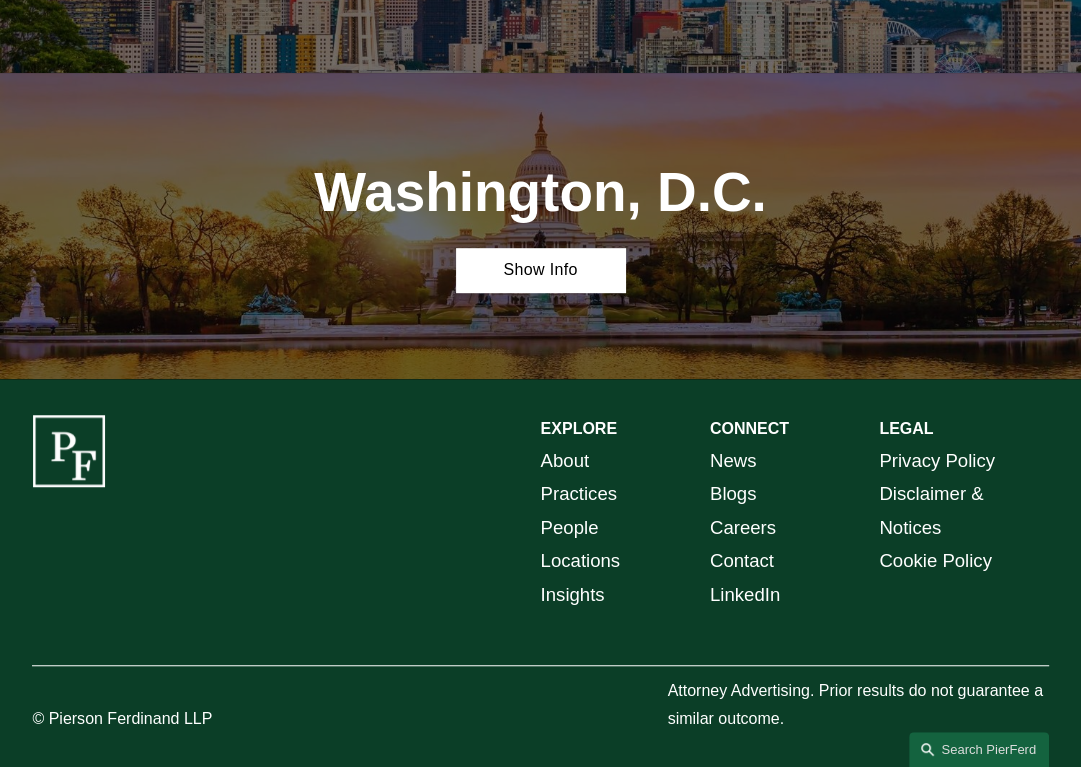scroll, scrollTop: 6273, scrollLeft: 0, axis: vertical 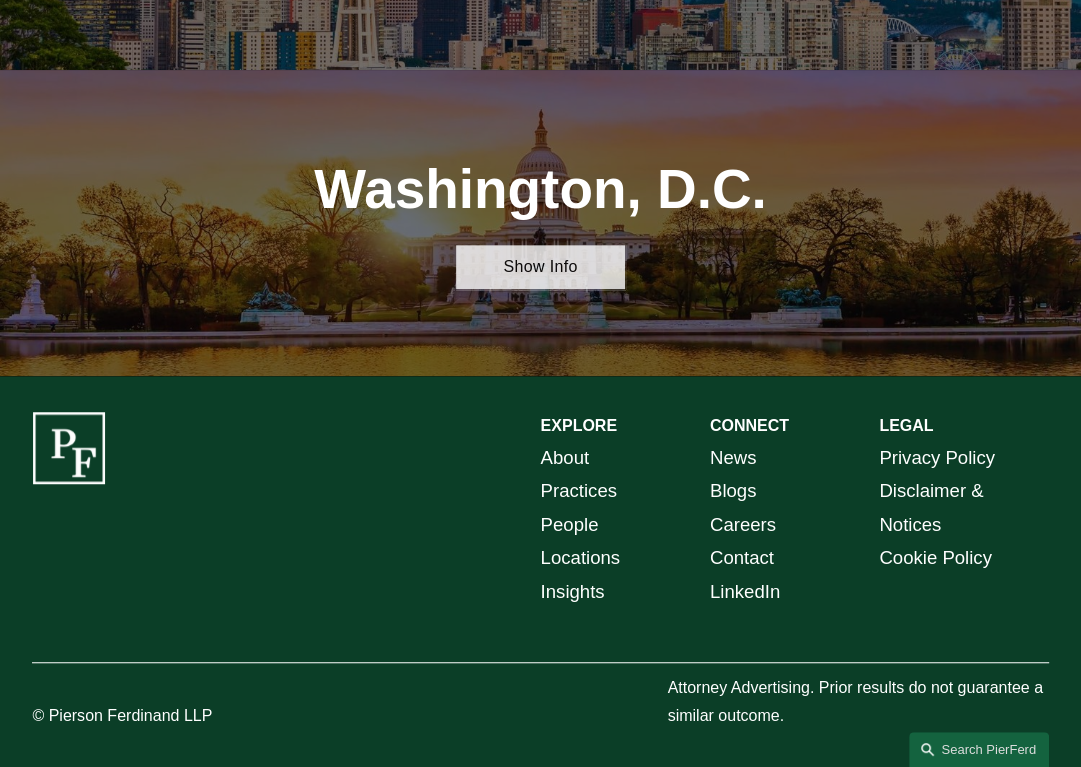 click on "Show Info" at bounding box center [540, 267] 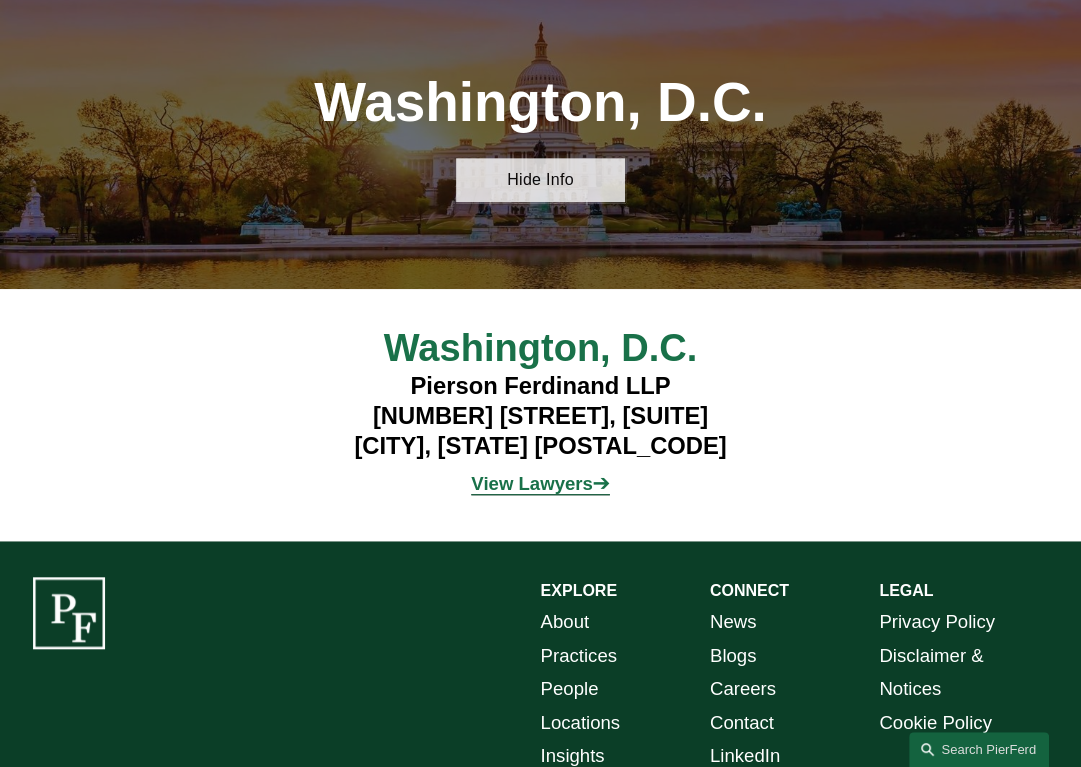click on "Hide Info" at bounding box center [540, 180] 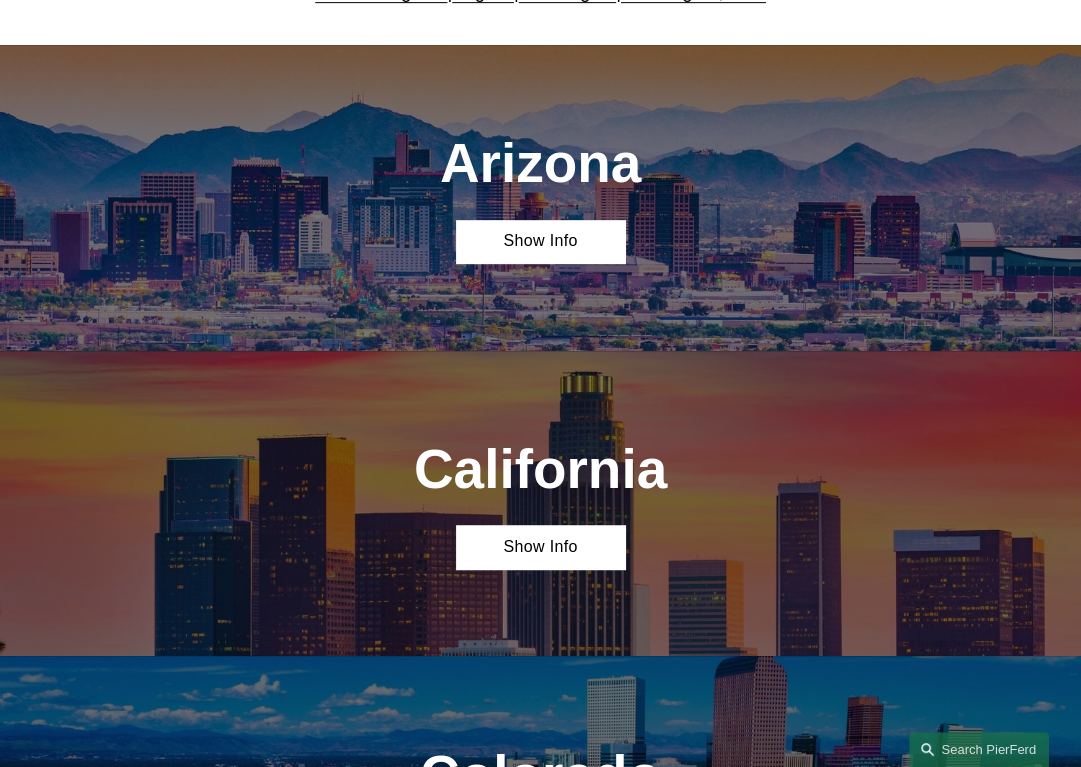 scroll, scrollTop: 0, scrollLeft: 0, axis: both 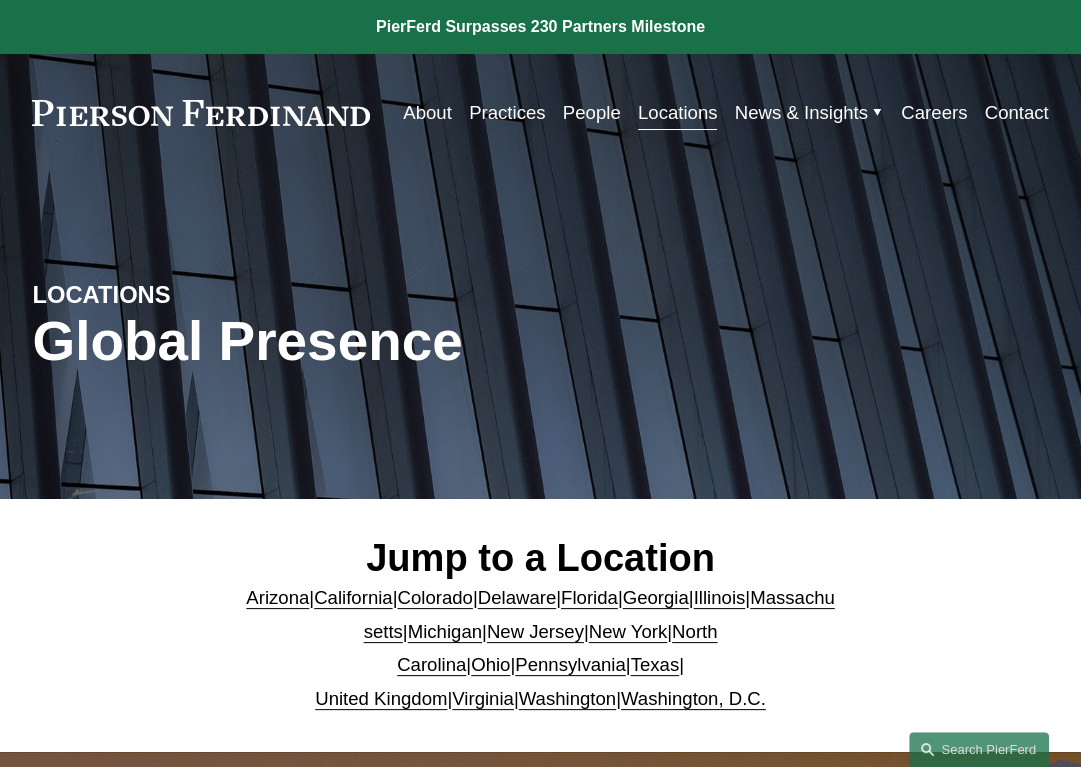 click on "People" at bounding box center (592, 112) 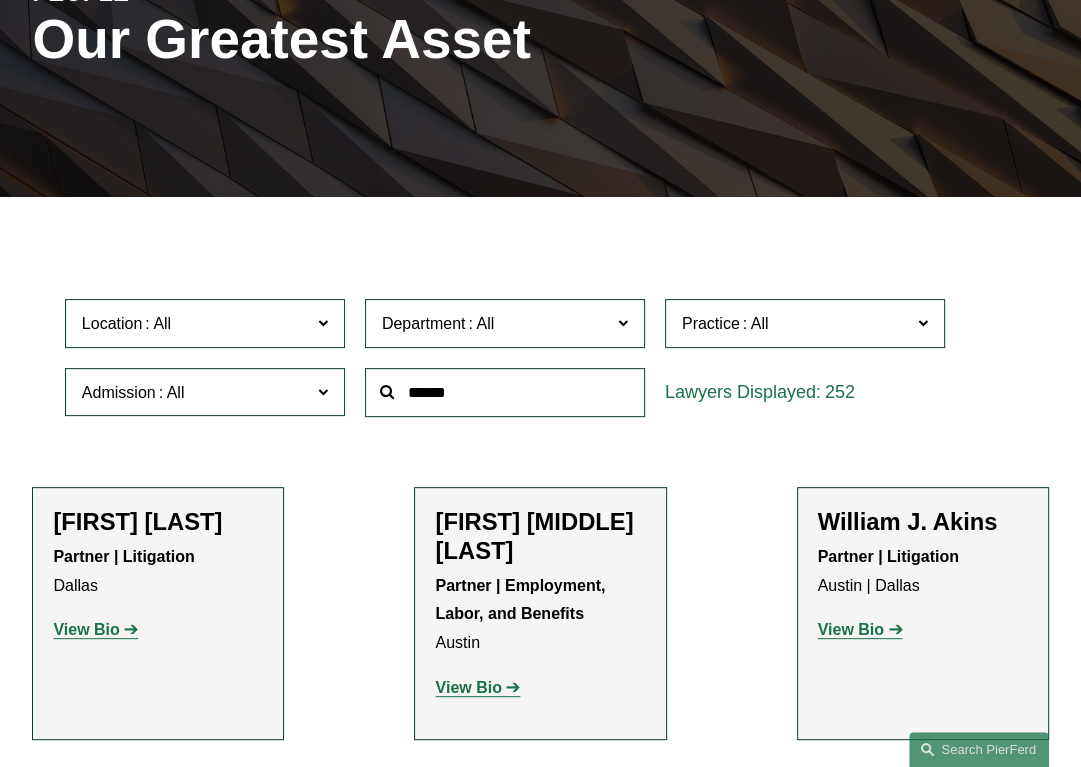 scroll, scrollTop: 400, scrollLeft: 0, axis: vertical 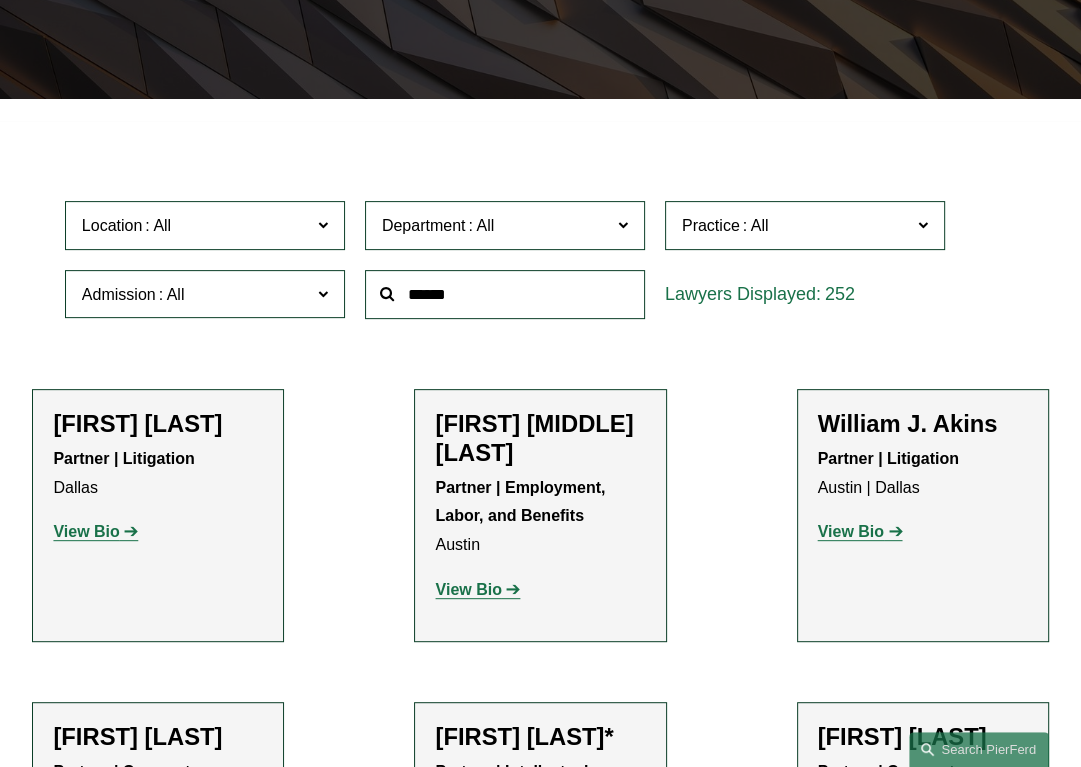 click on "Location" 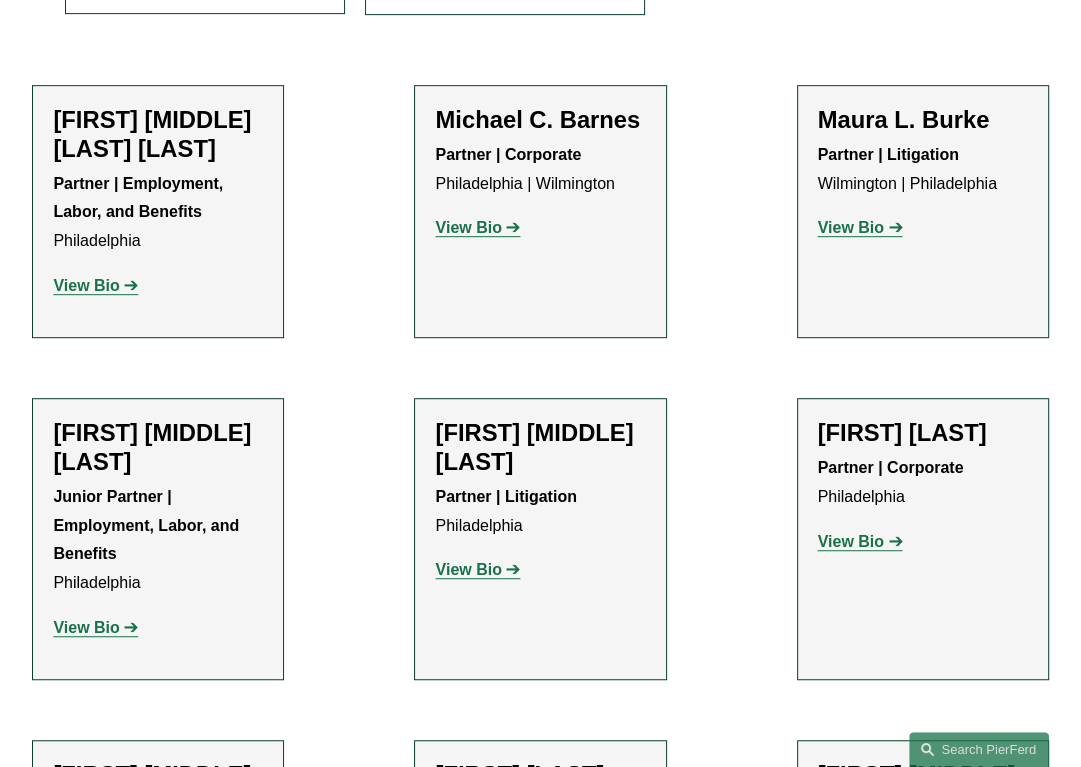 scroll, scrollTop: 986, scrollLeft: 0, axis: vertical 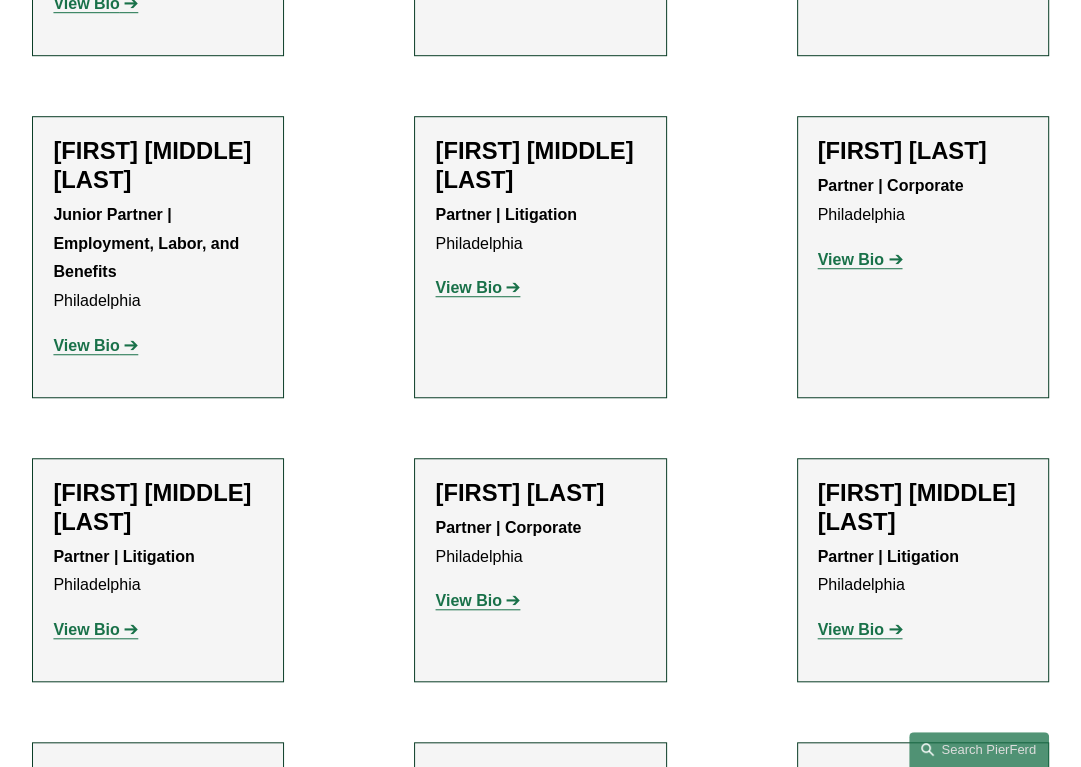 click on "View Bio" 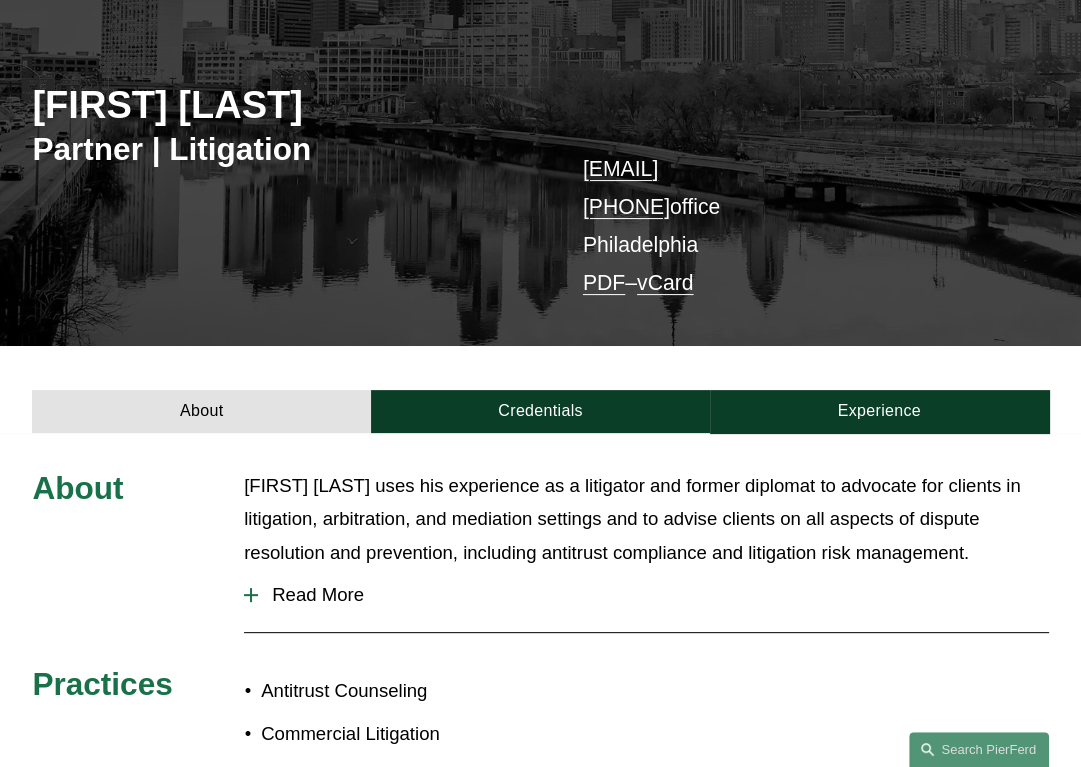 scroll, scrollTop: 300, scrollLeft: 0, axis: vertical 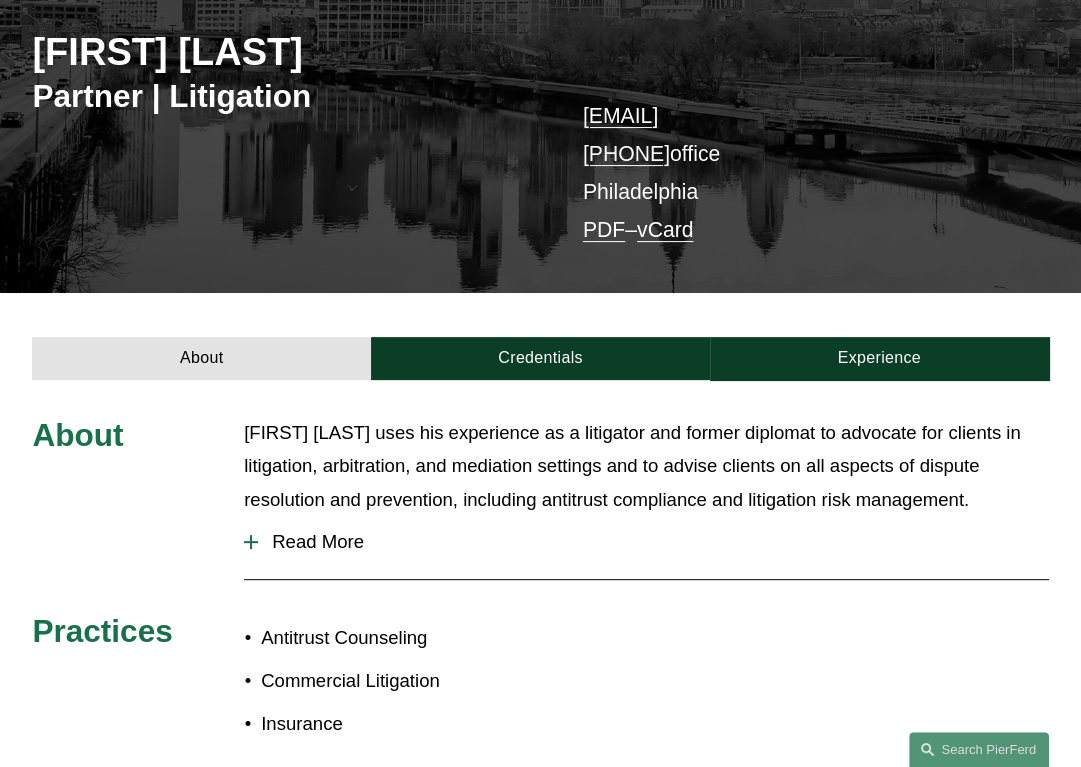 click on "Read More" at bounding box center [653, 542] 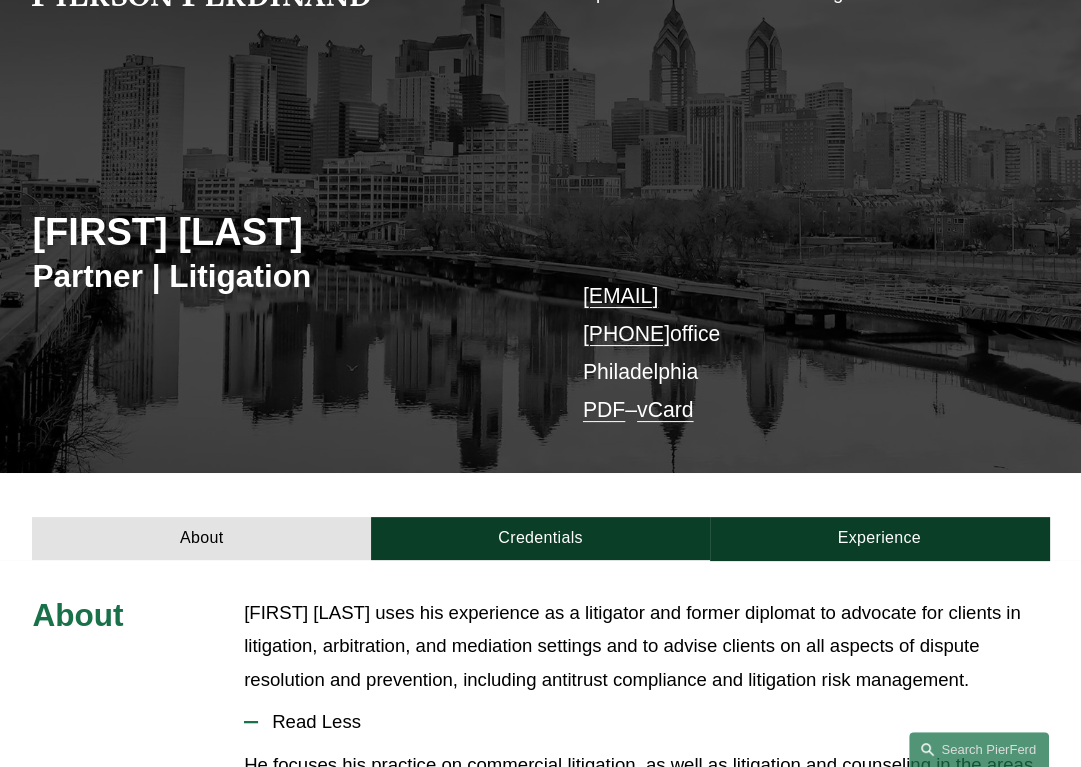 scroll, scrollTop: 0, scrollLeft: 0, axis: both 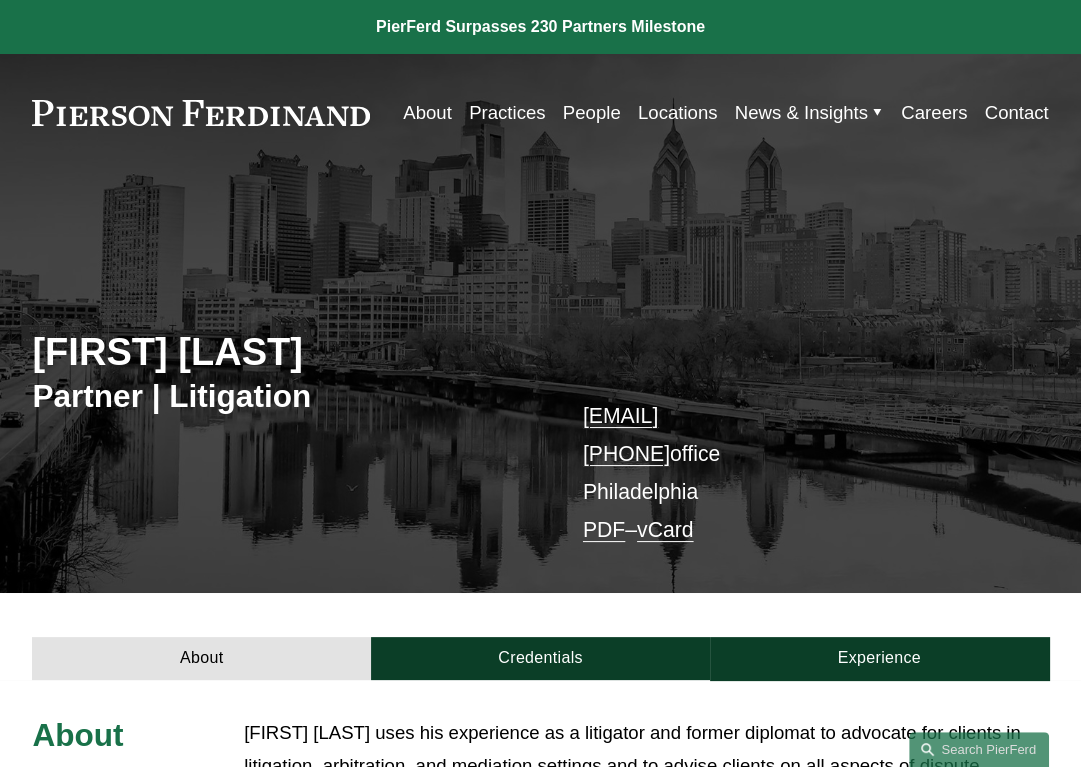 click on "About" at bounding box center (427, 112) 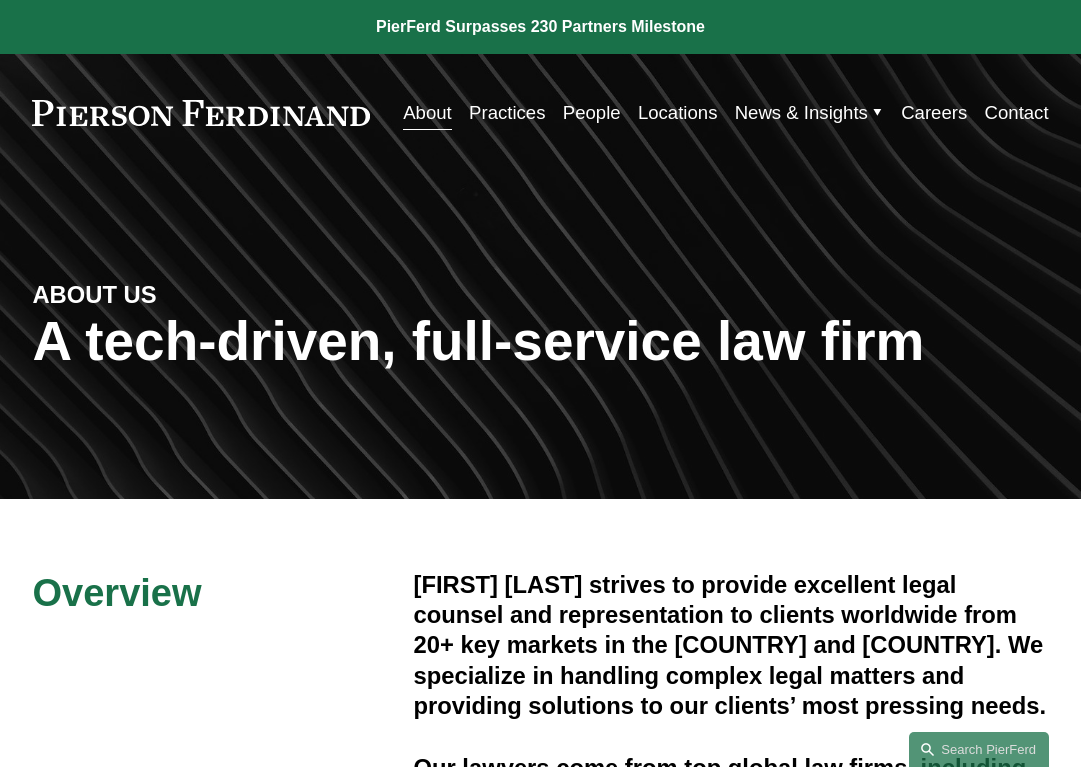 scroll, scrollTop: 0, scrollLeft: 0, axis: both 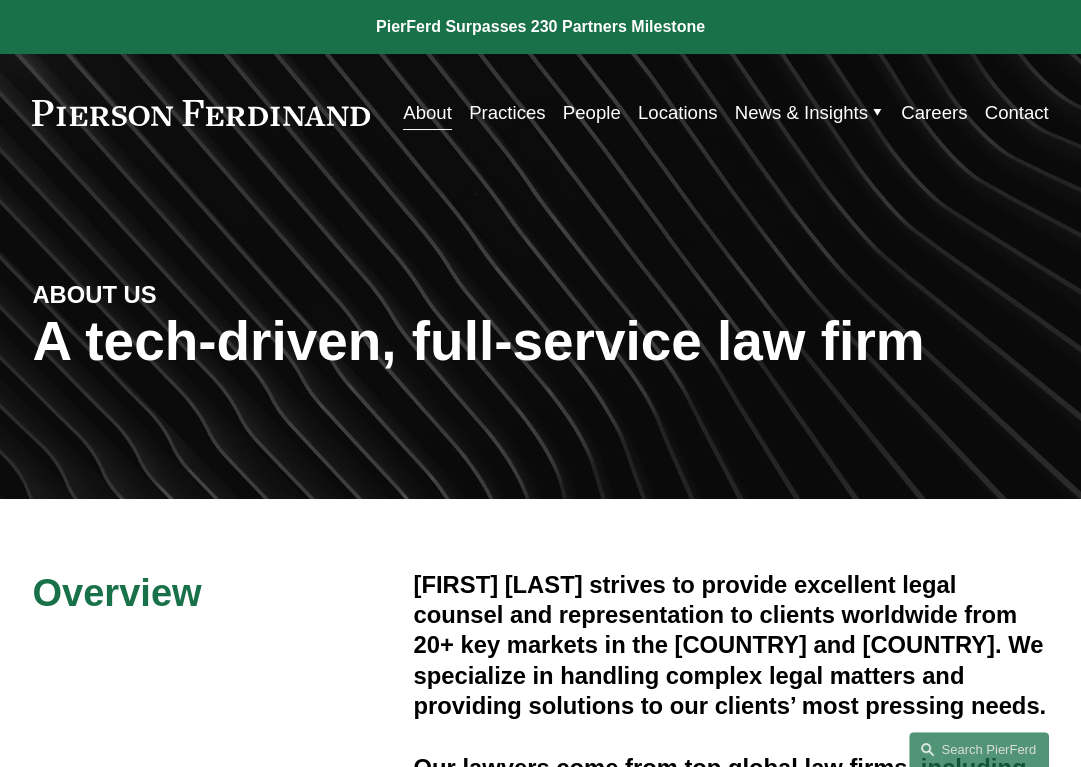 click on "ABOUT US
A tech-driven, full-service law firm" at bounding box center (540, 354) 